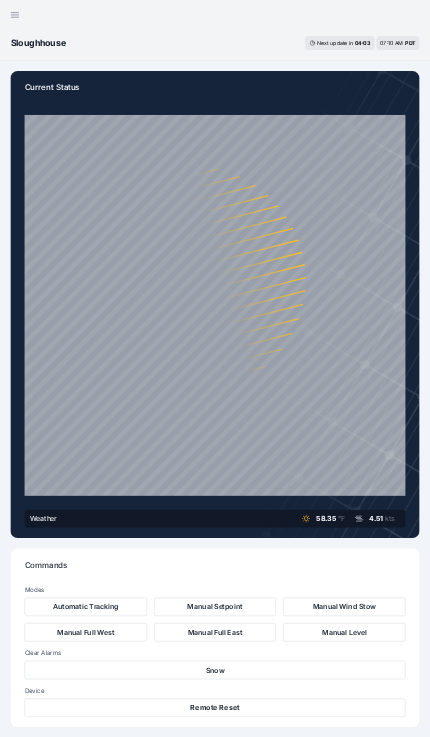 scroll, scrollTop: 0, scrollLeft: 0, axis: both 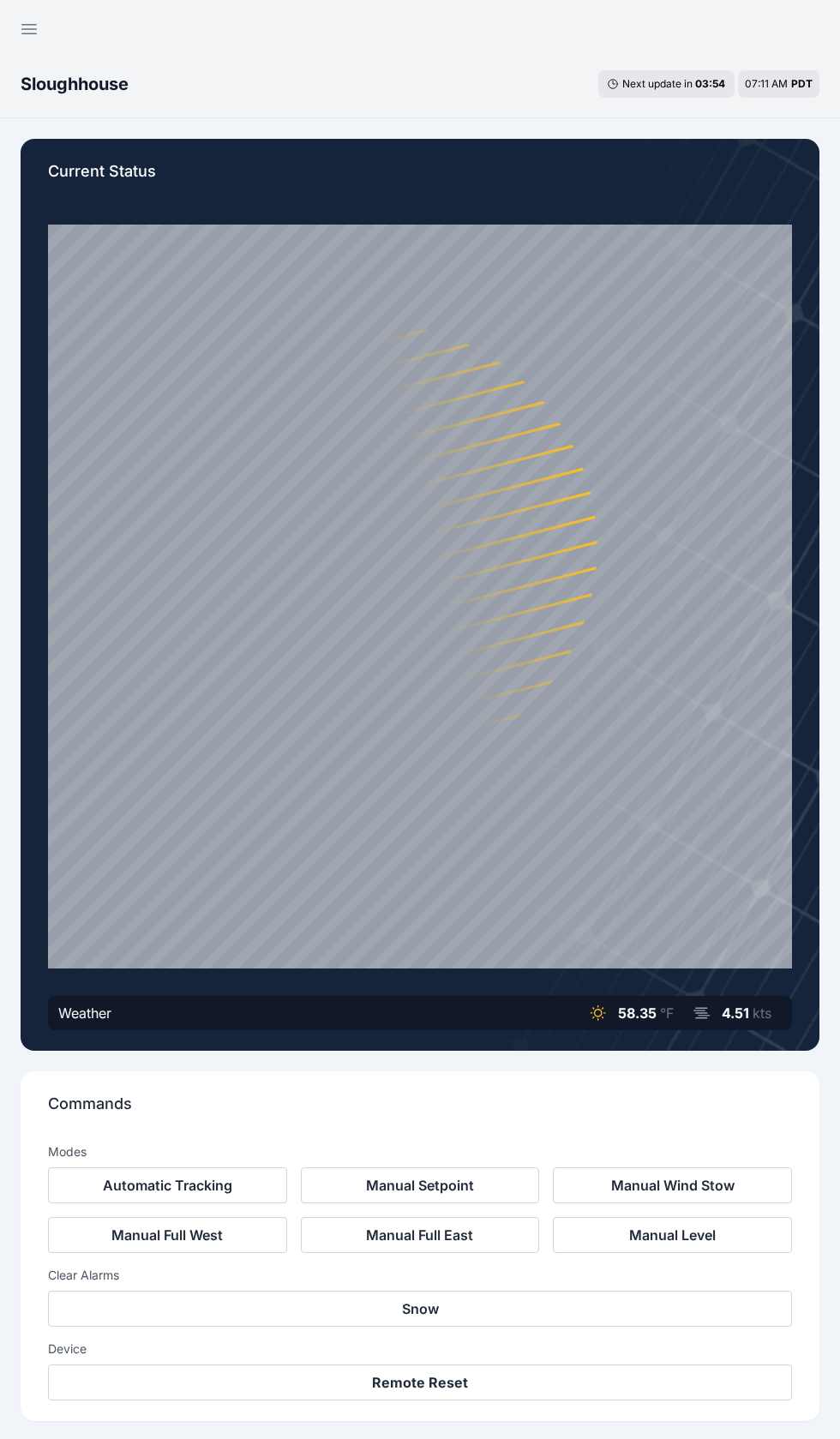 click at bounding box center (29, 29) 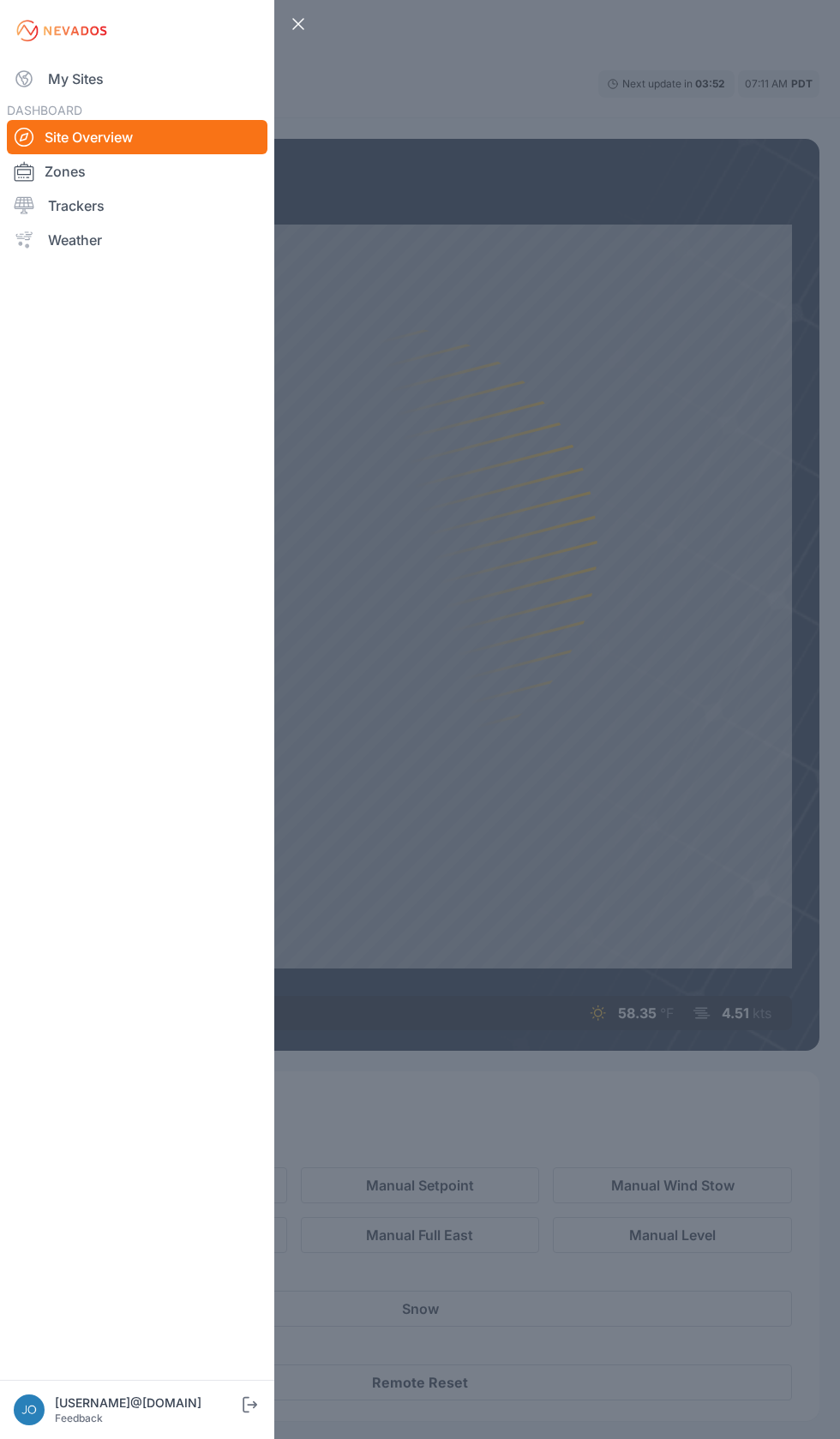 click on "My Sites" at bounding box center [137, 79] 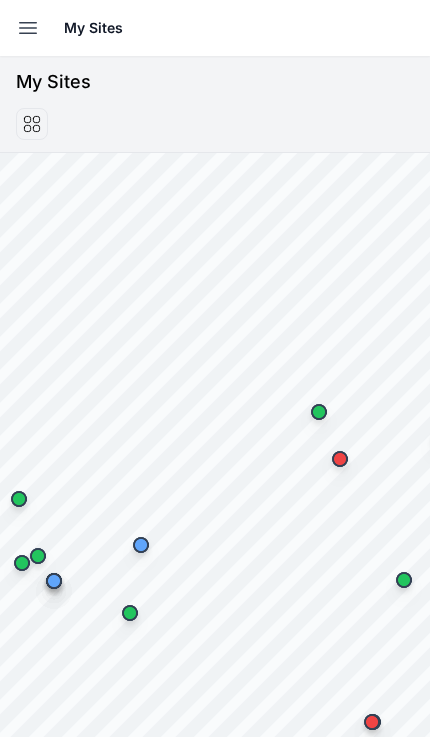 click on "Open sidebar My Sites" at bounding box center [215, 28] 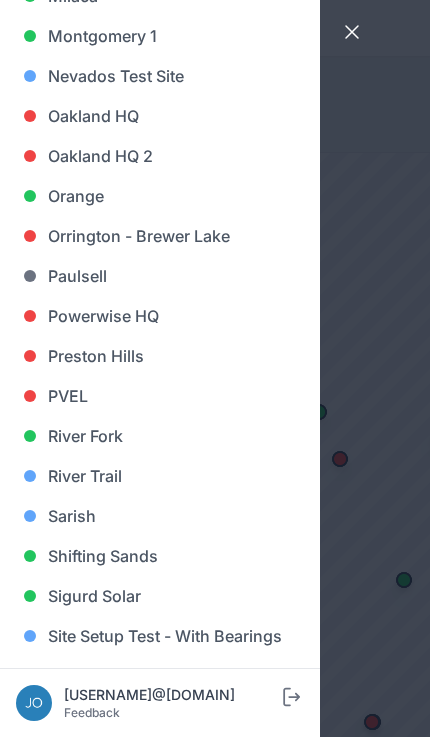 scroll, scrollTop: 1230, scrollLeft: 0, axis: vertical 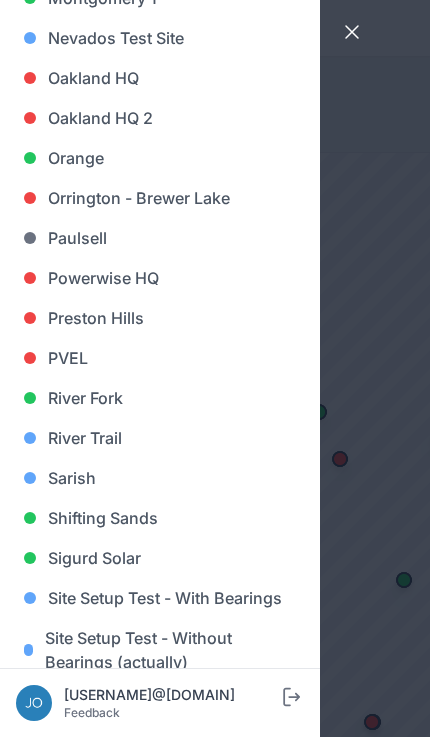 click on "Sarish" at bounding box center (160, 478) 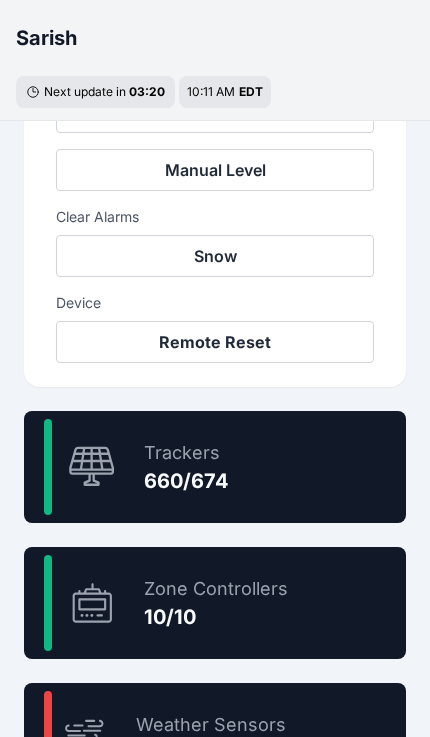 scroll, scrollTop: 968, scrollLeft: 0, axis: vertical 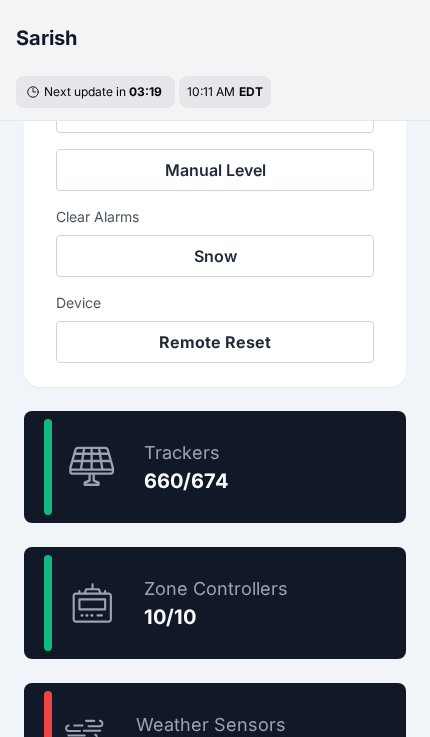 click on "Trackers" at bounding box center [186, 453] 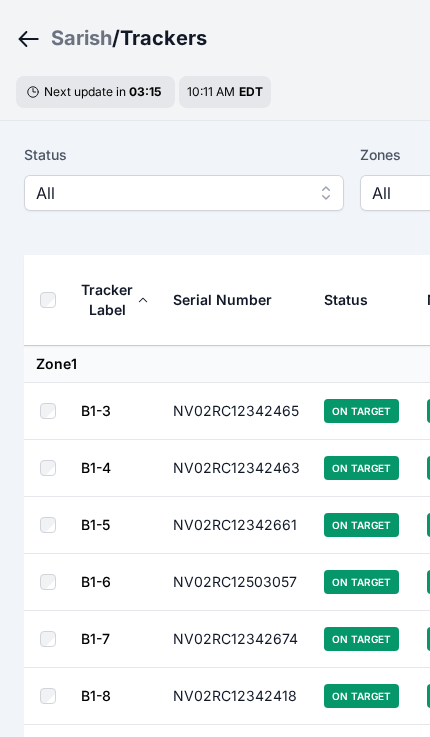 click on "All" at bounding box center [170, 193] 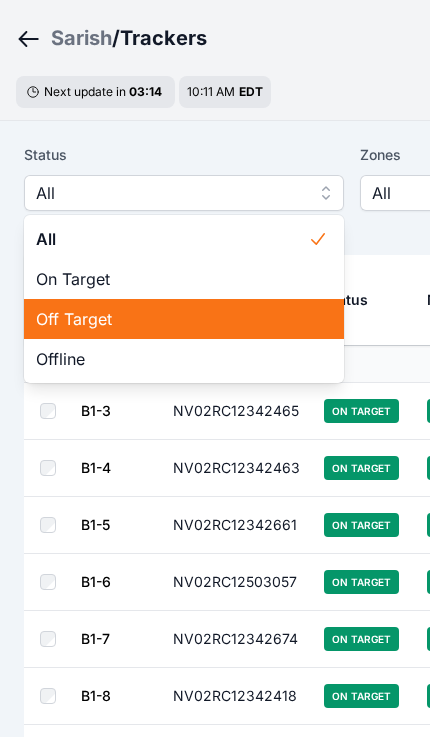 click on "Off Target" at bounding box center (172, 319) 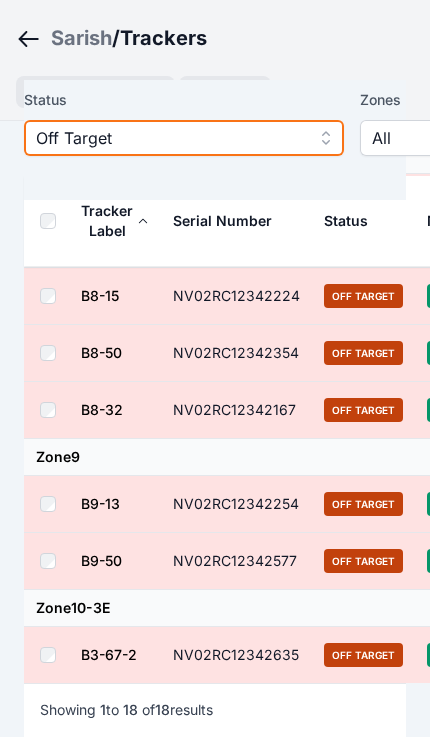 scroll, scrollTop: 1156, scrollLeft: 0, axis: vertical 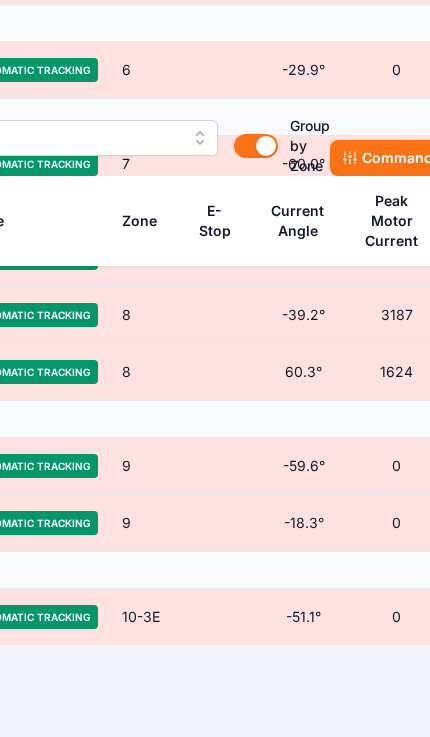 click on "Commands" at bounding box center [391, 158] 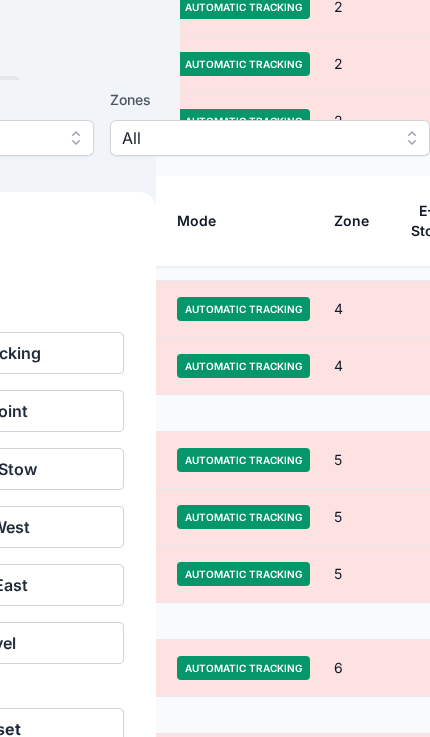 scroll, scrollTop: 1156, scrollLeft: 0, axis: vertical 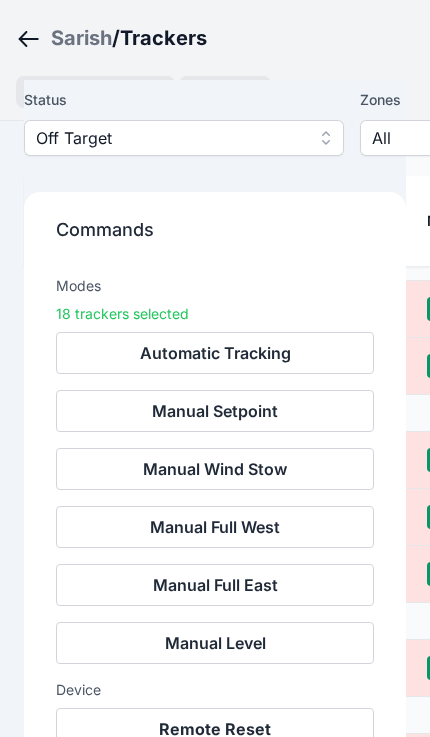 click on "Remote Reset" at bounding box center (215, 729) 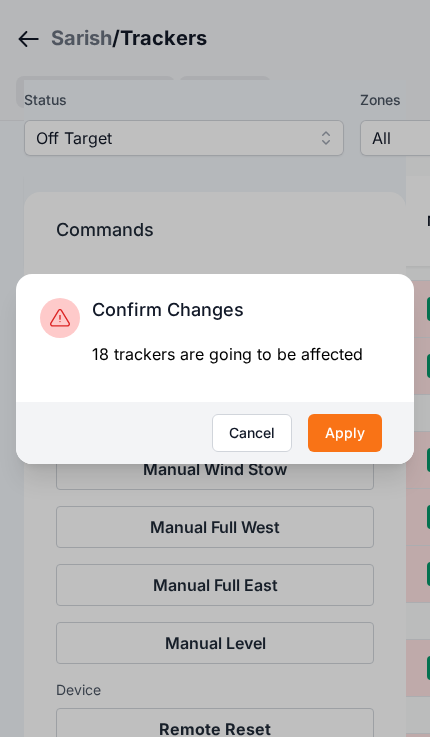 click on "Apply" at bounding box center [345, 433] 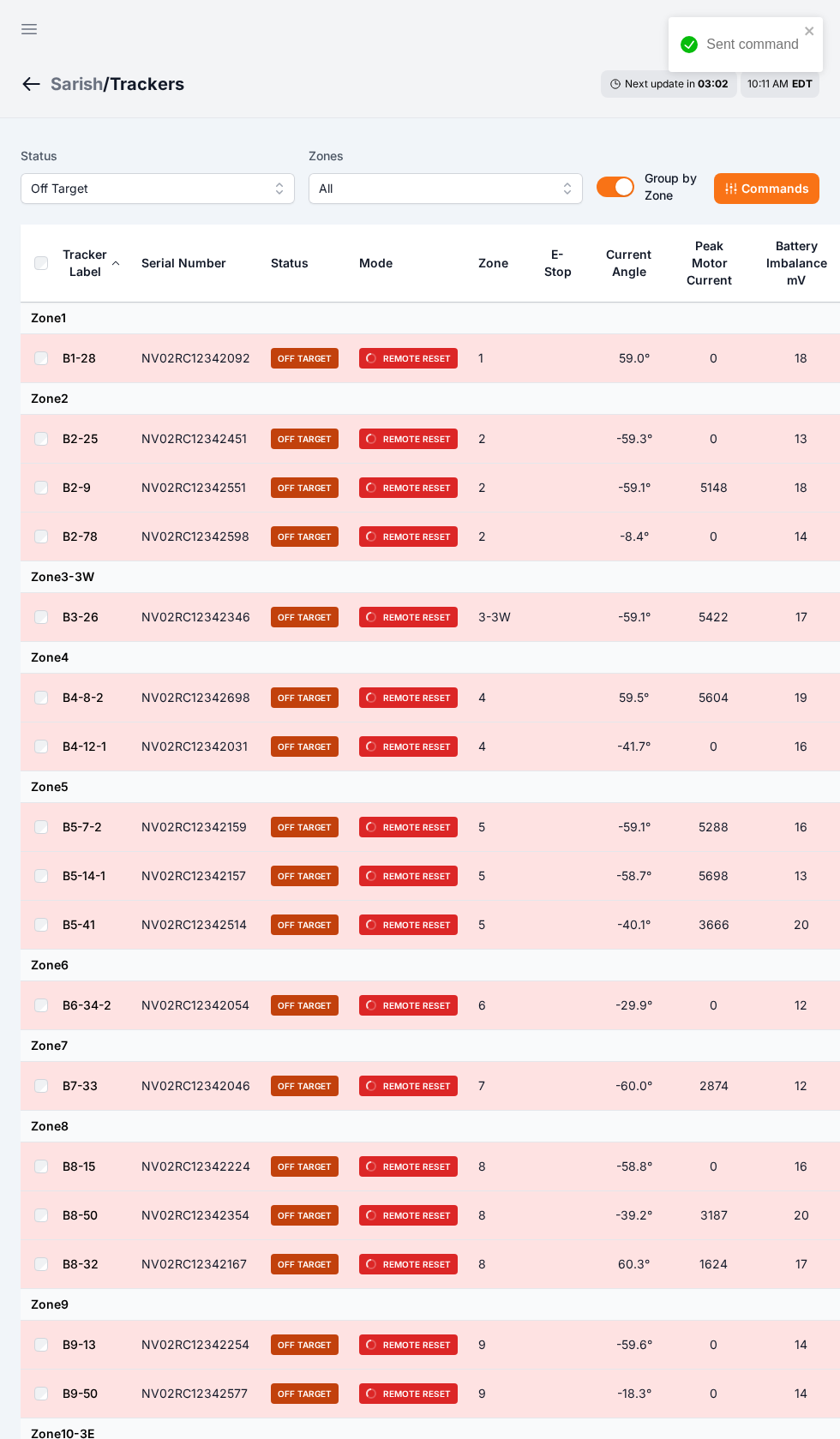 scroll, scrollTop: 17, scrollLeft: 0, axis: vertical 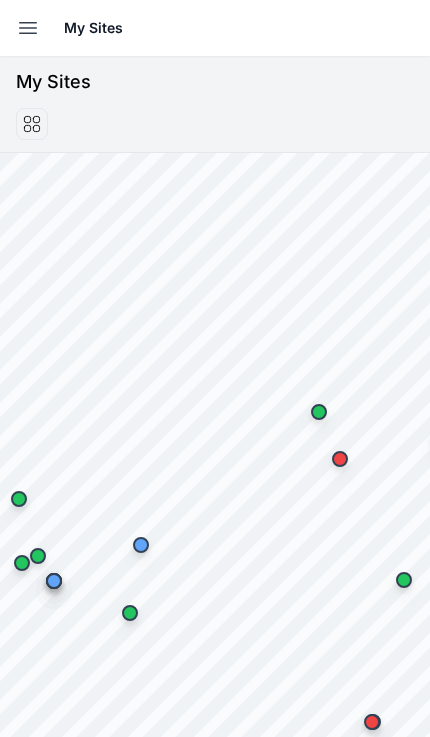 click at bounding box center (28, 28) 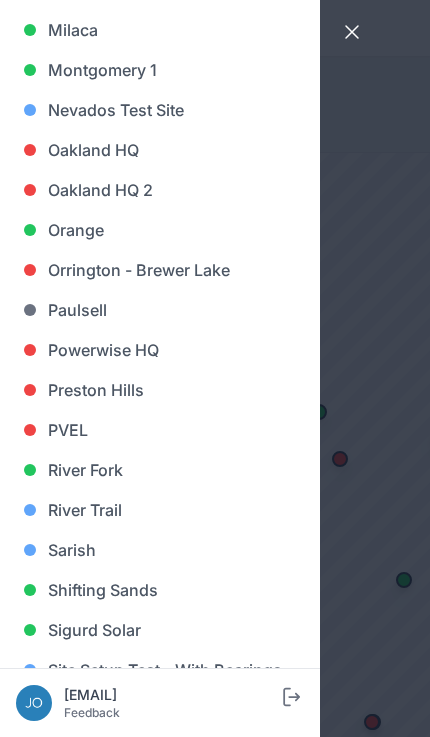 scroll, scrollTop: 1168, scrollLeft: 0, axis: vertical 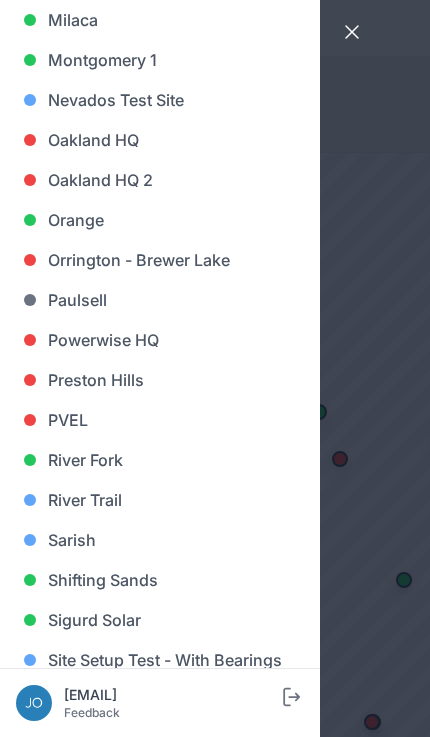 click on "Sarish" at bounding box center (160, 540) 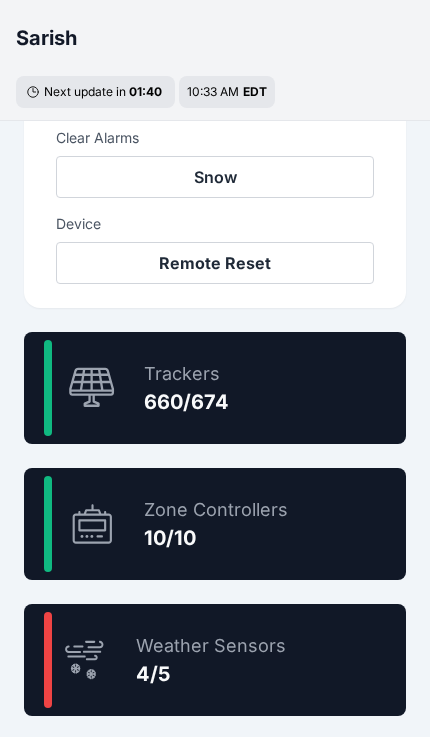 click on "97.9 % Trackers 660/674" at bounding box center [215, 388] 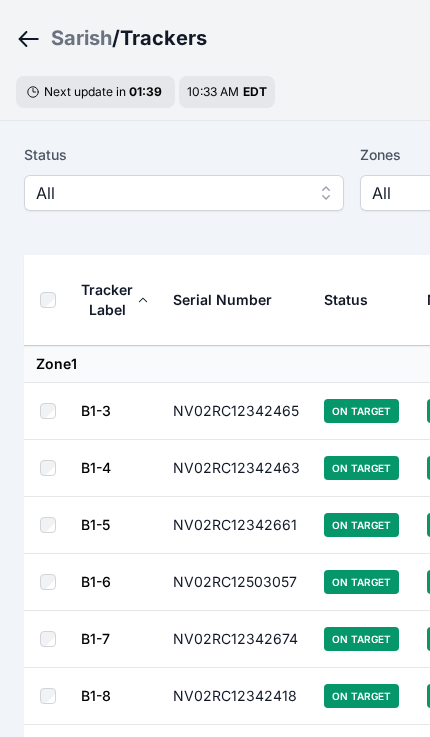 click on "All" at bounding box center [170, 193] 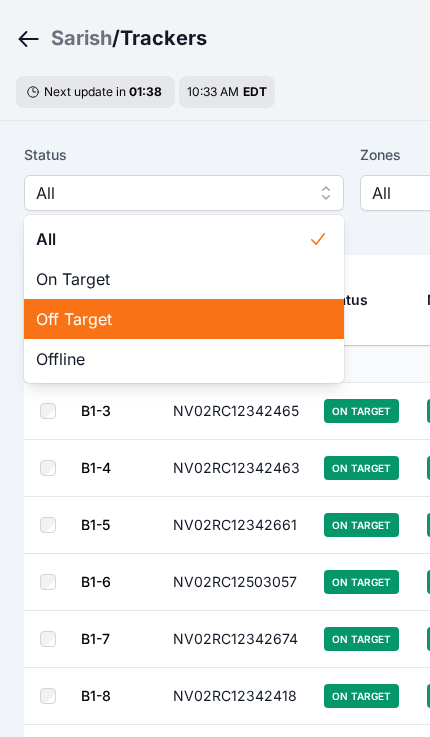 click on "Off Target" at bounding box center [172, 319] 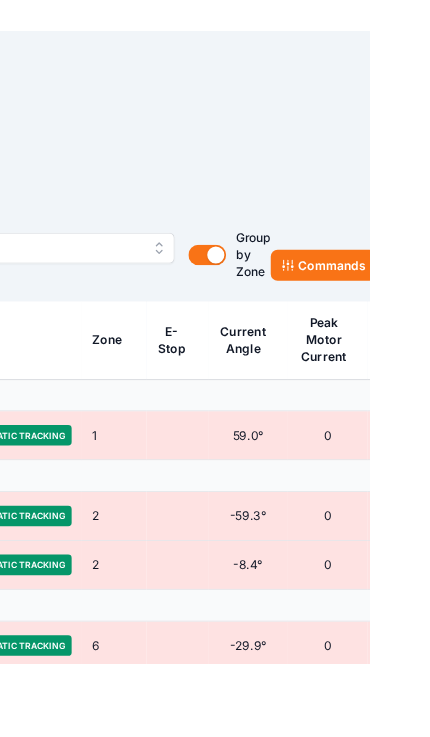 scroll, scrollTop: 0, scrollLeft: 348, axis: horizontal 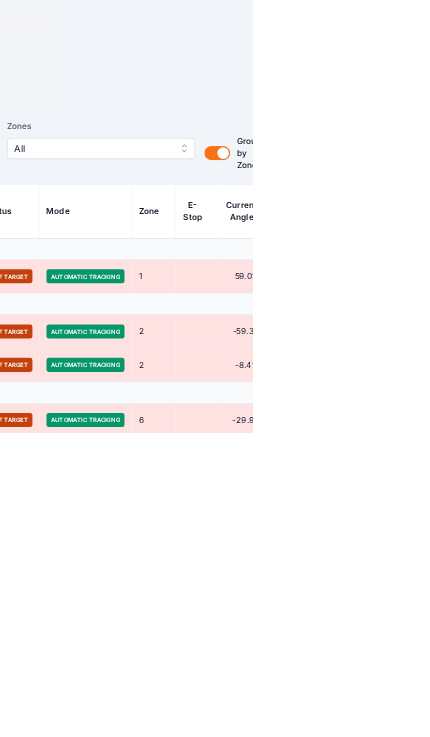 click on "Commands" at bounding box center (505, 273) 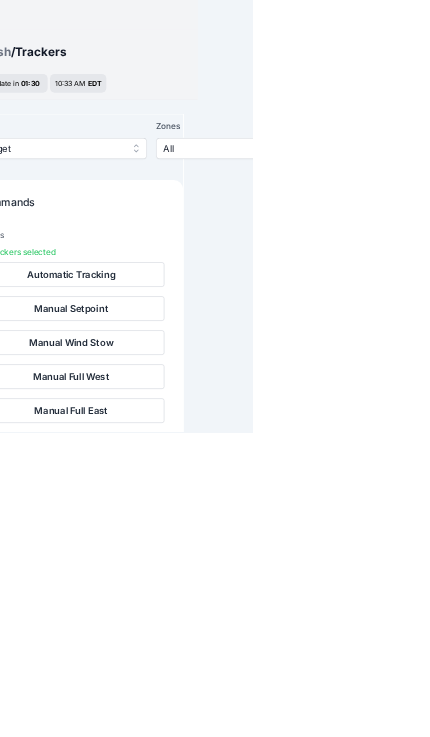 scroll, scrollTop: 0, scrollLeft: 33, axis: horizontal 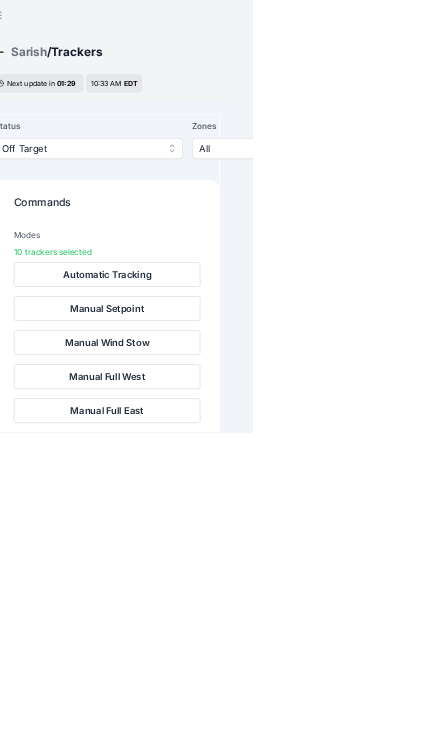 click on "Remote Reset" at bounding box center (182, 844) 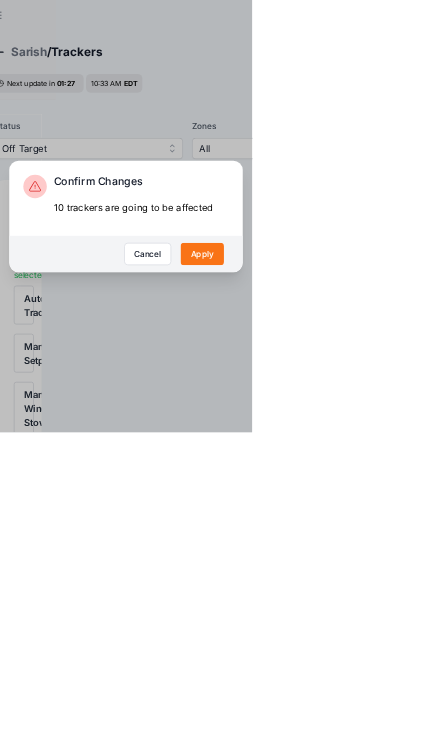 click on "Apply" at bounding box center (345, 433) 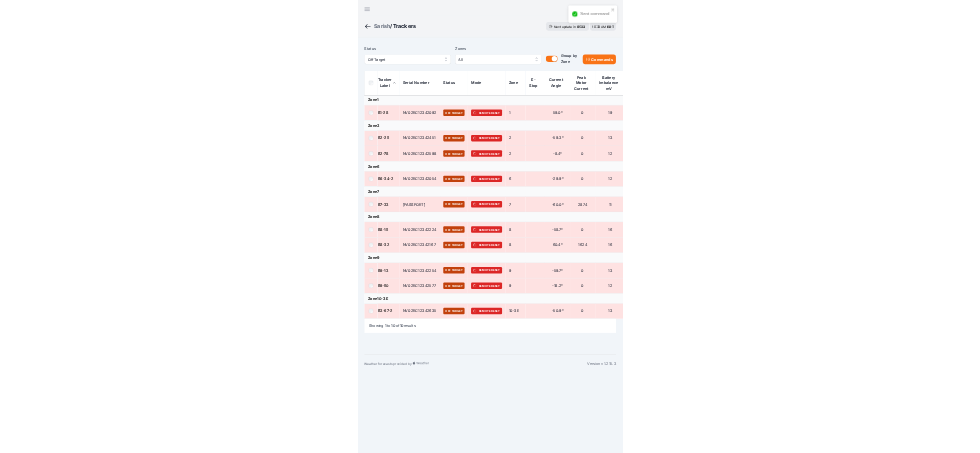 scroll, scrollTop: 0, scrollLeft: 0, axis: both 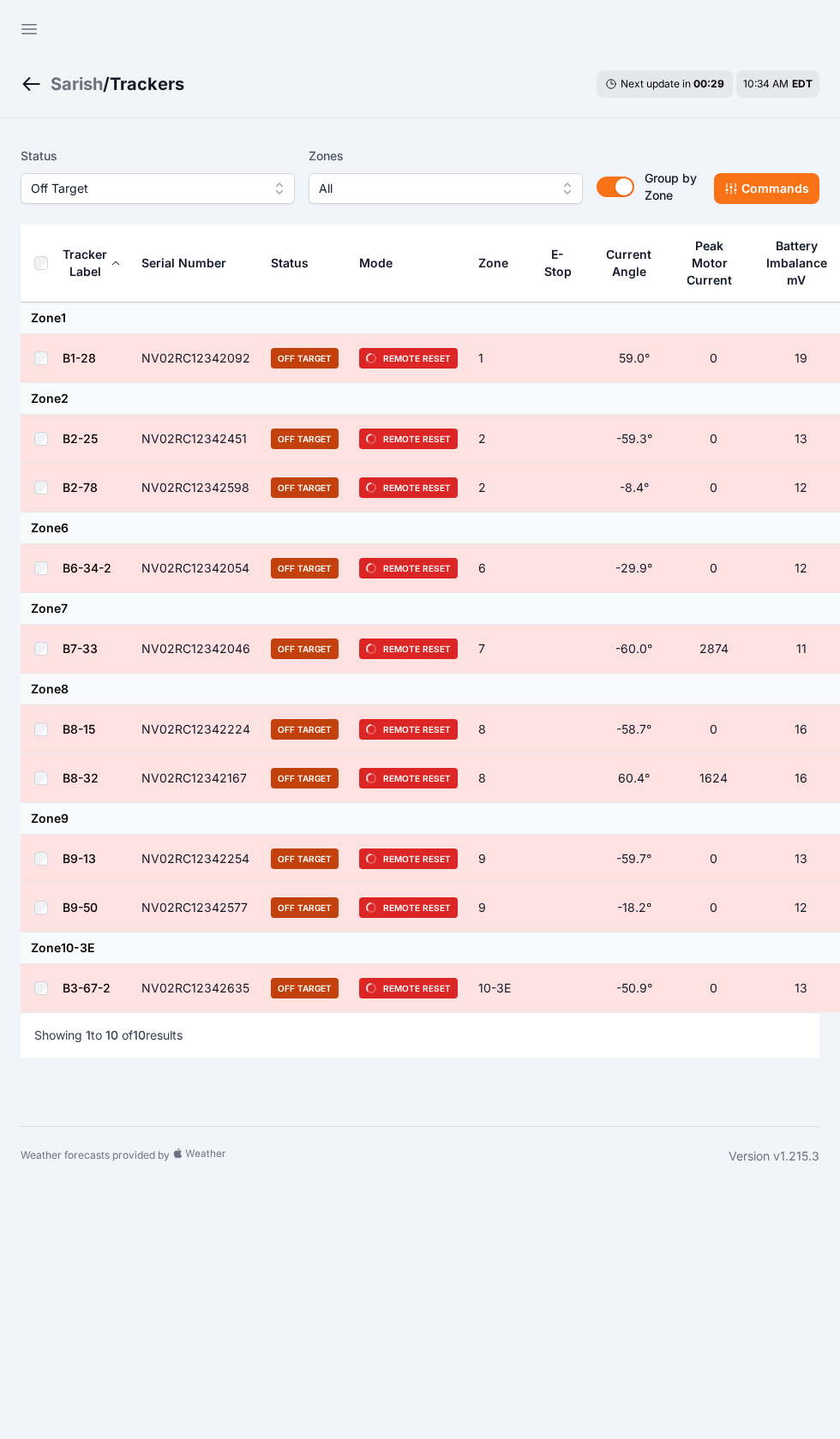 click on "Sarish" at bounding box center [76, 84] 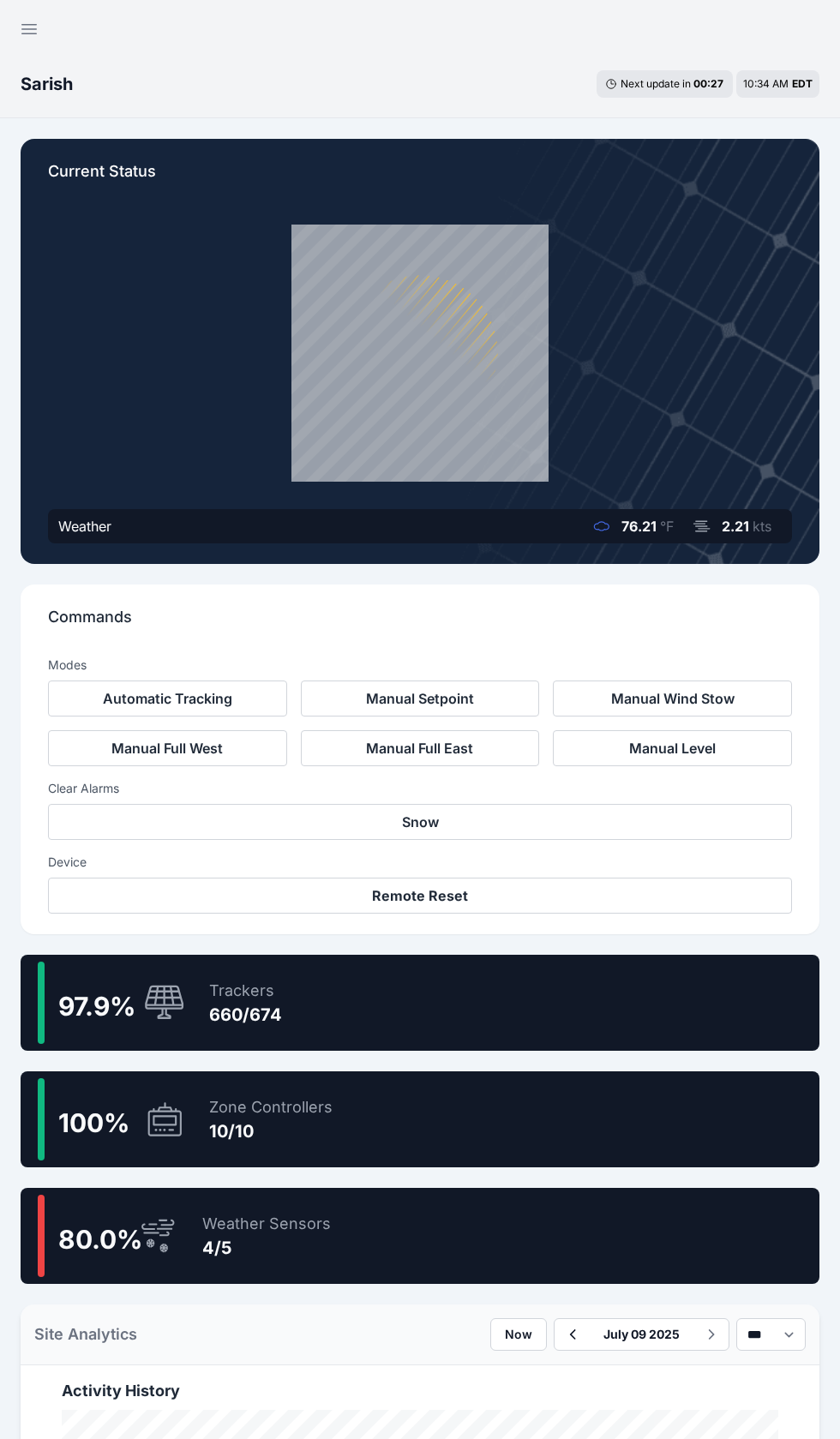 click on "80.0 % Weather Sensors 4/5" at bounding box center (420, 1236) 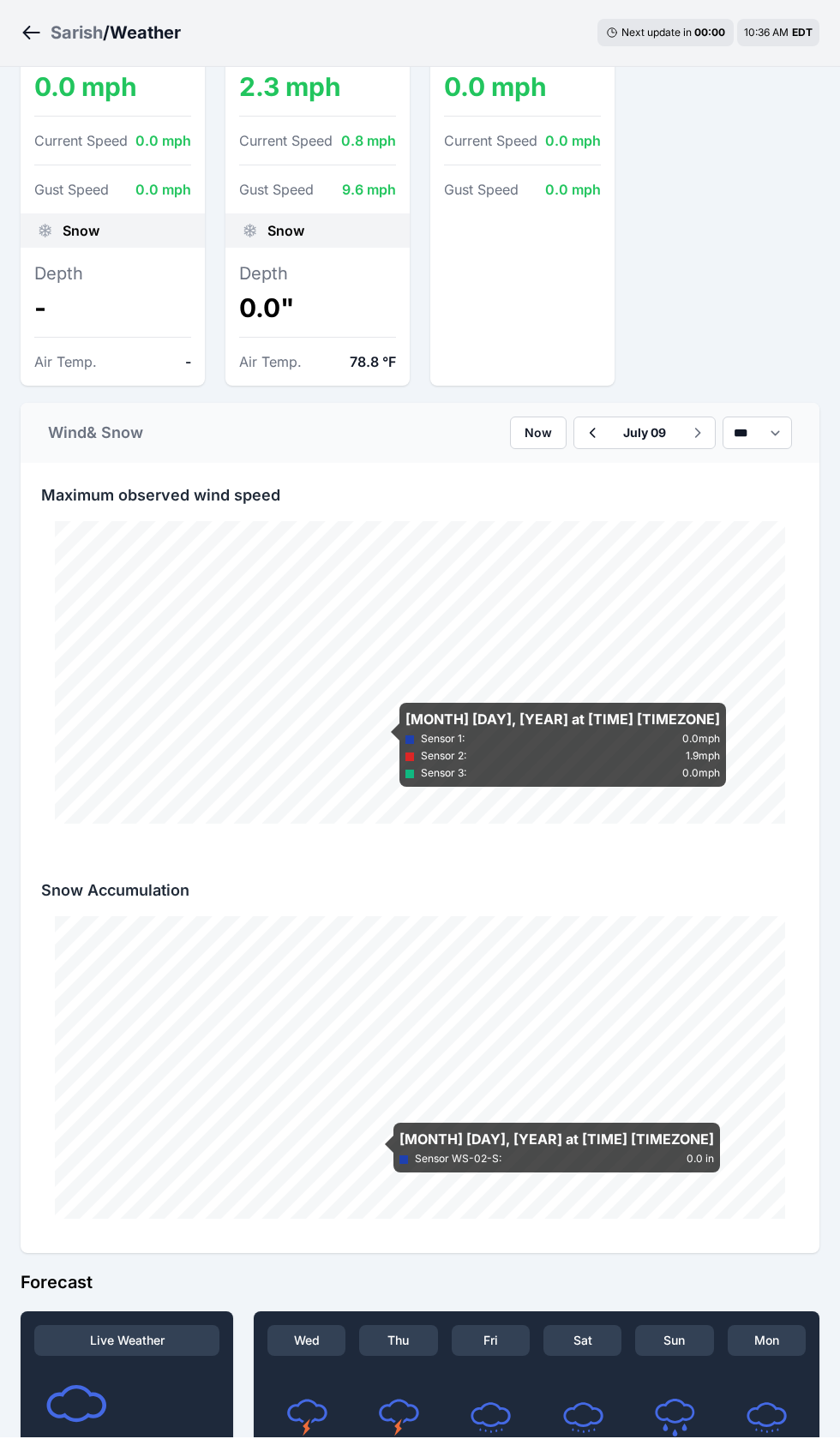 scroll, scrollTop: 0, scrollLeft: 0, axis: both 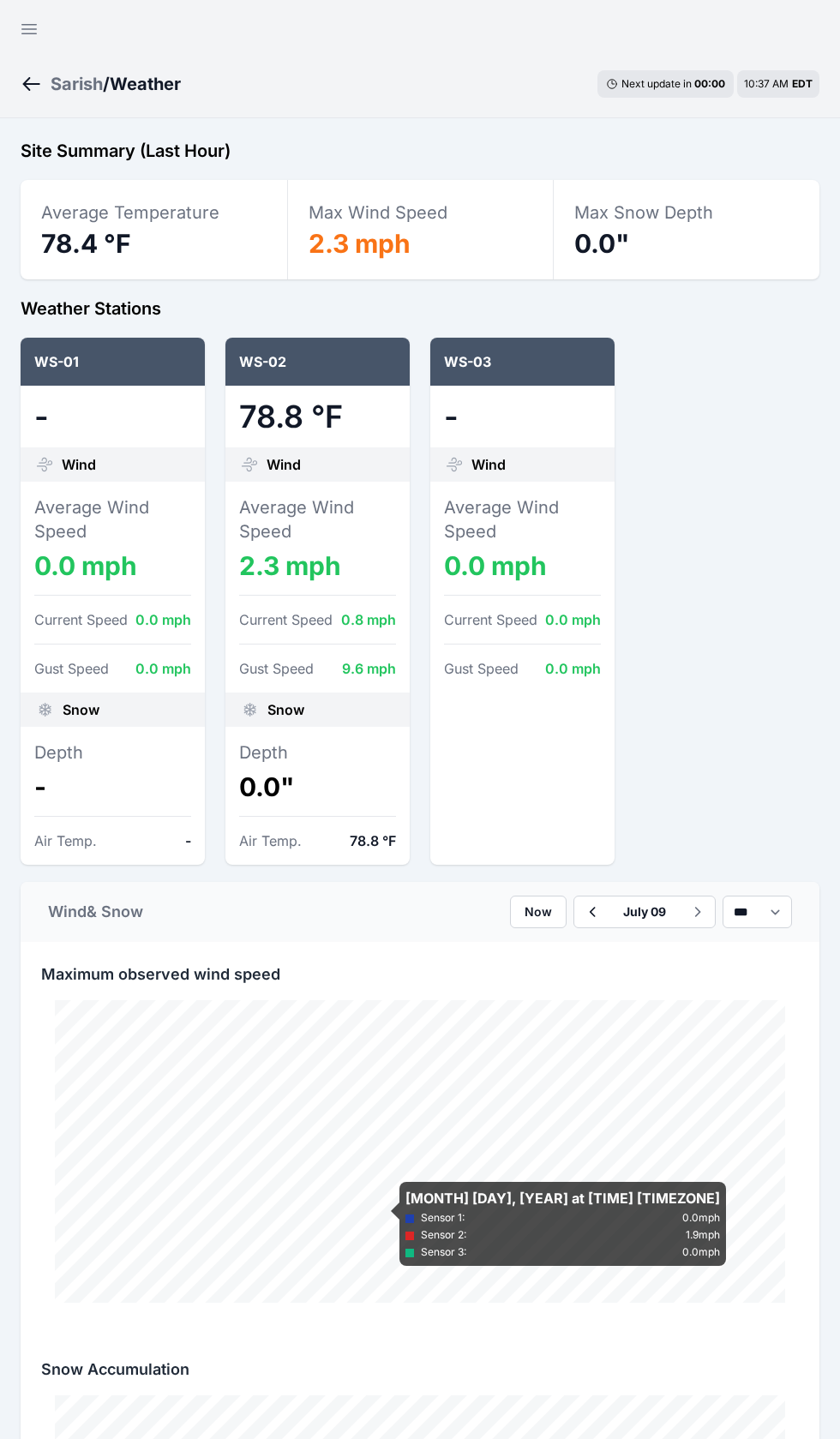 click on "Sarish" at bounding box center (76, 84) 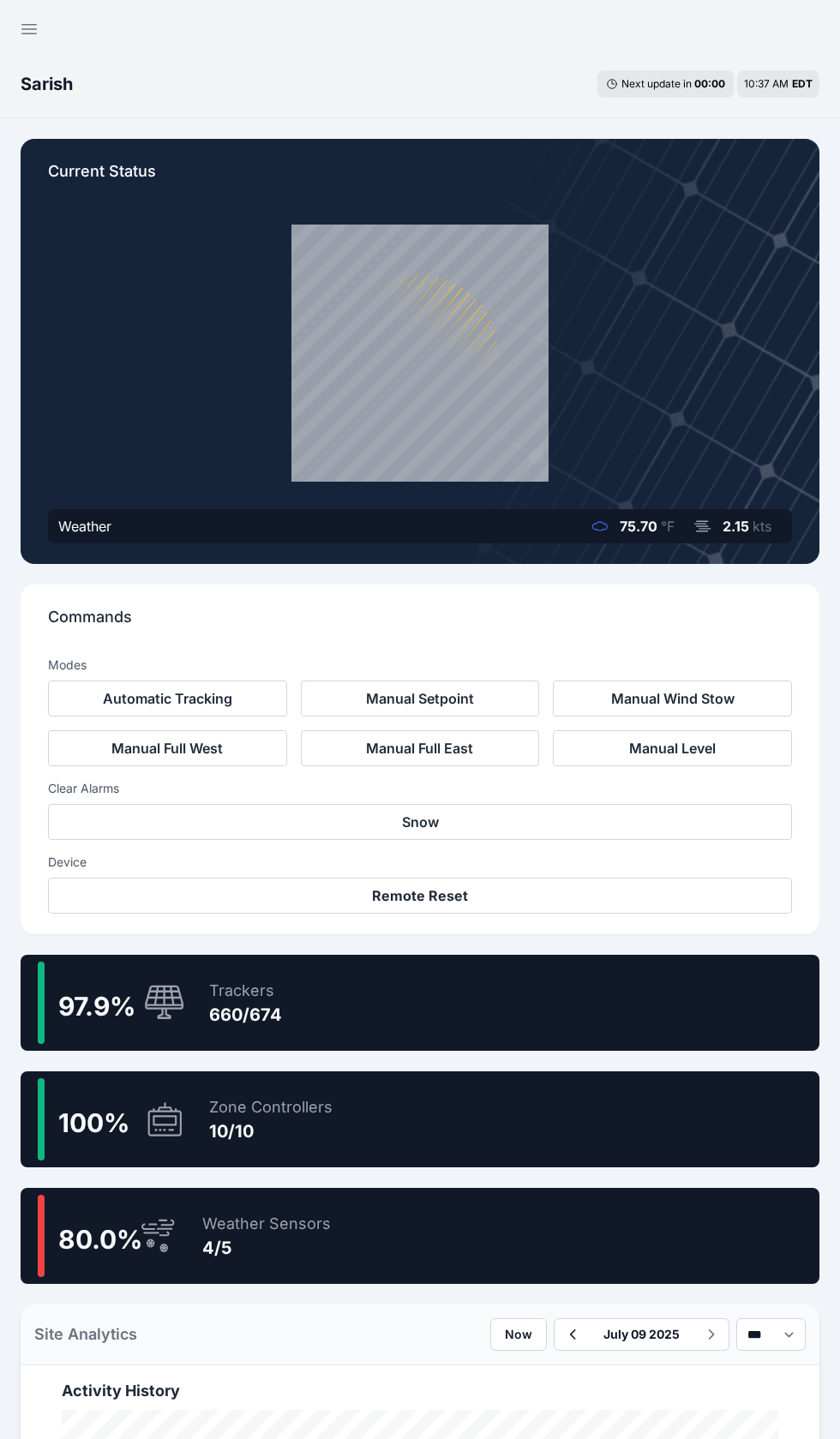 click on "660/674" at bounding box center (245, 1015) 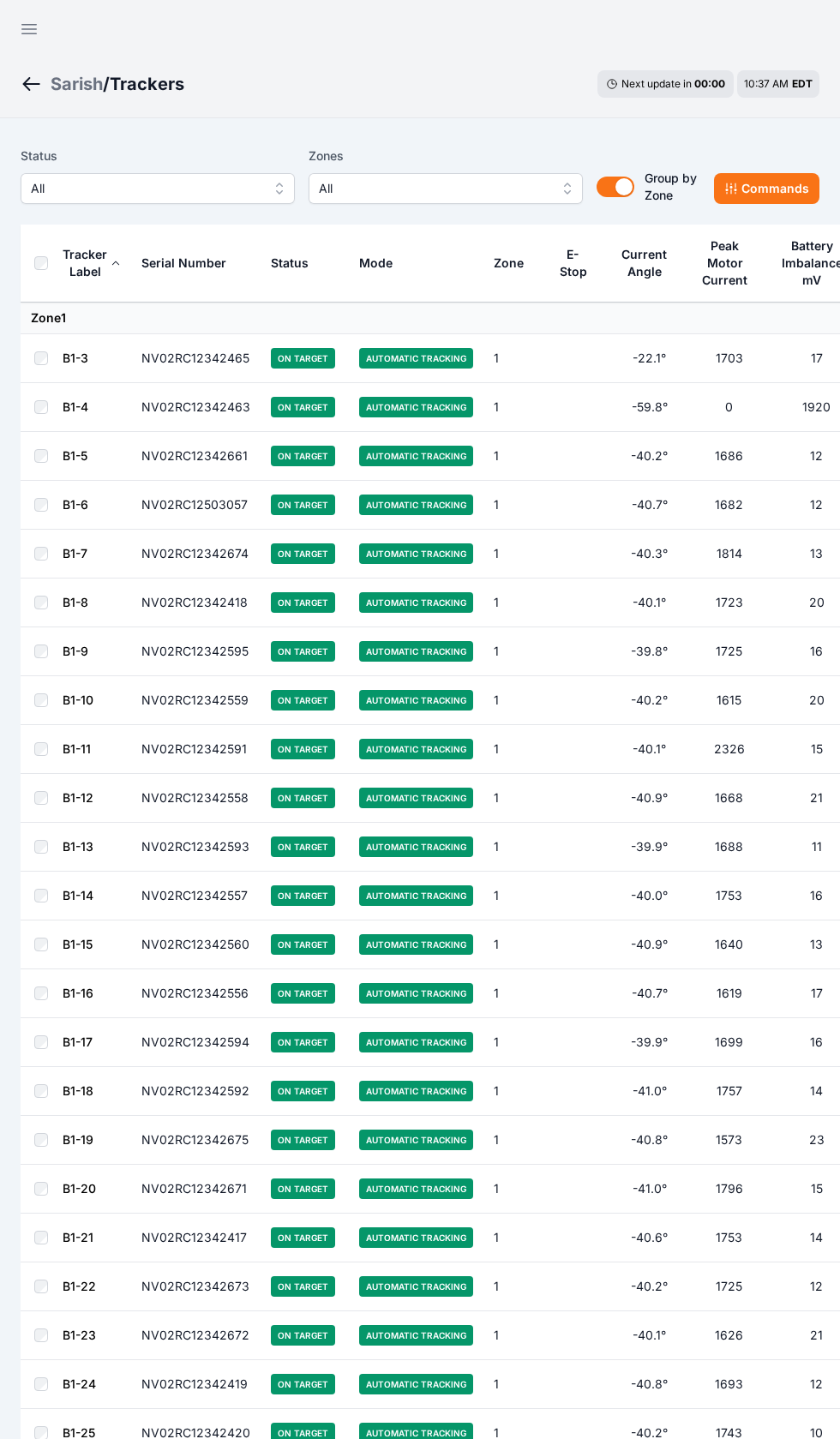 scroll, scrollTop: 20, scrollLeft: 0, axis: vertical 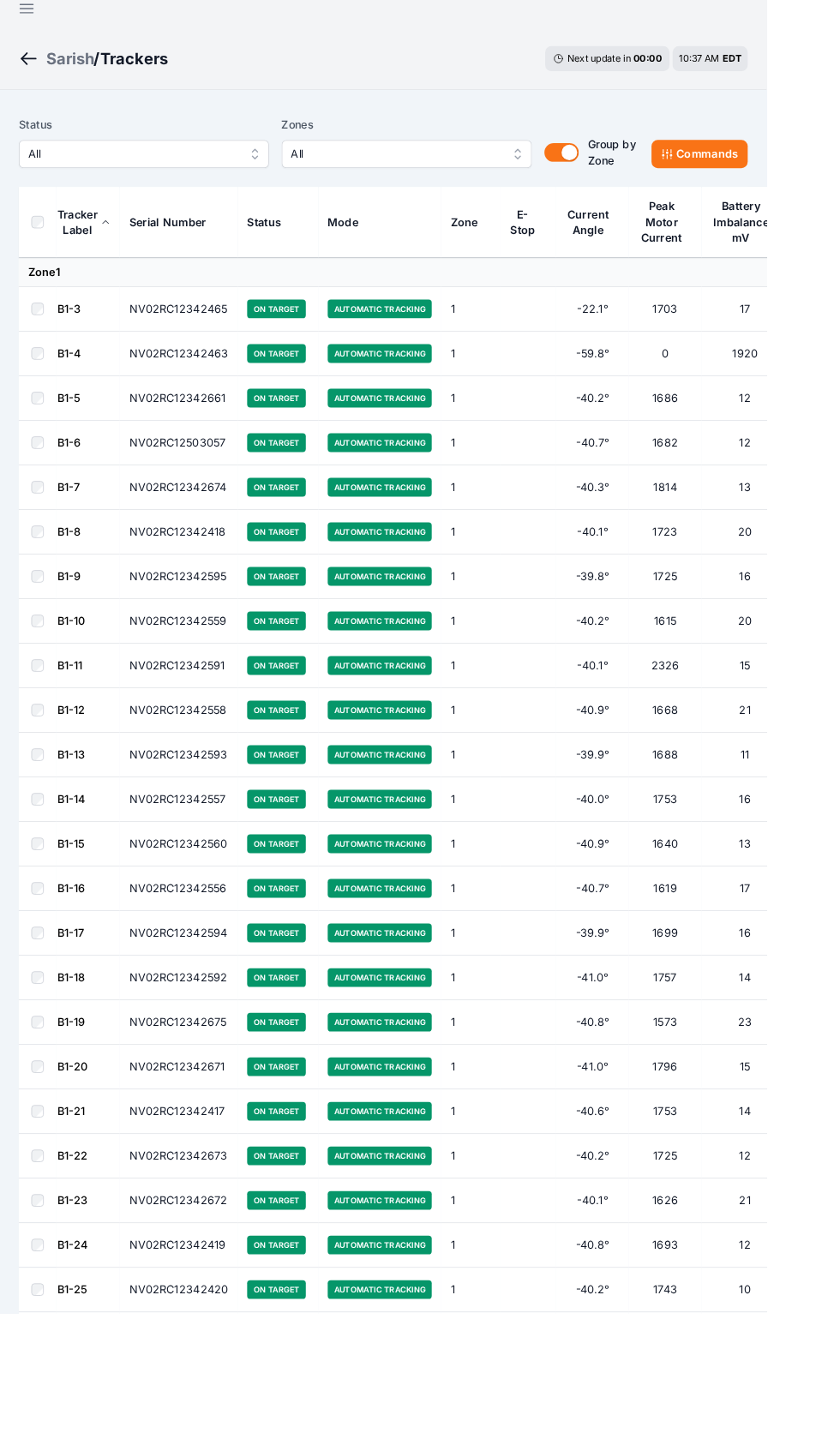 click on "All" at bounding box center (158, 169) 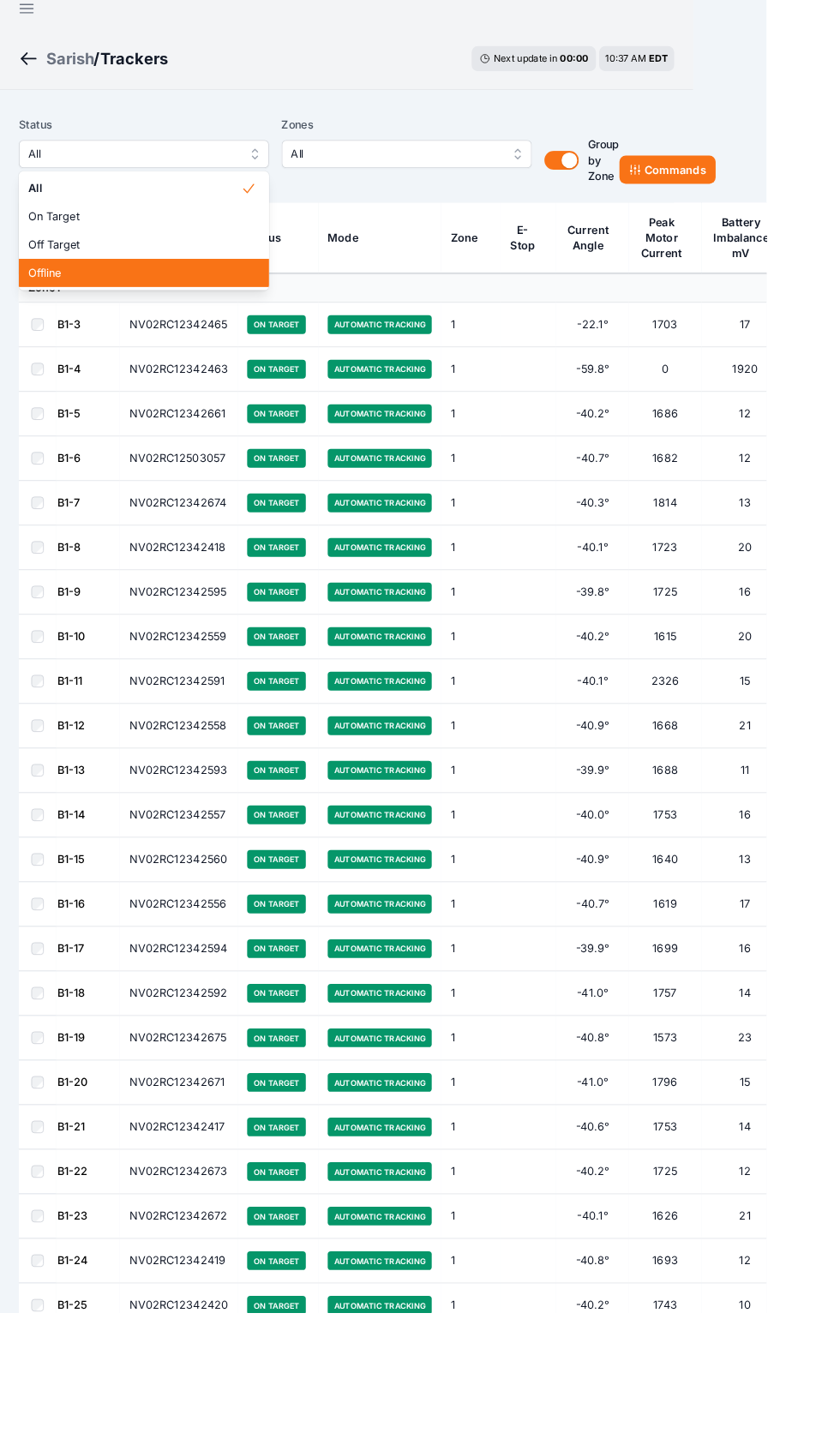 click on "Offline" at bounding box center [158, 299] 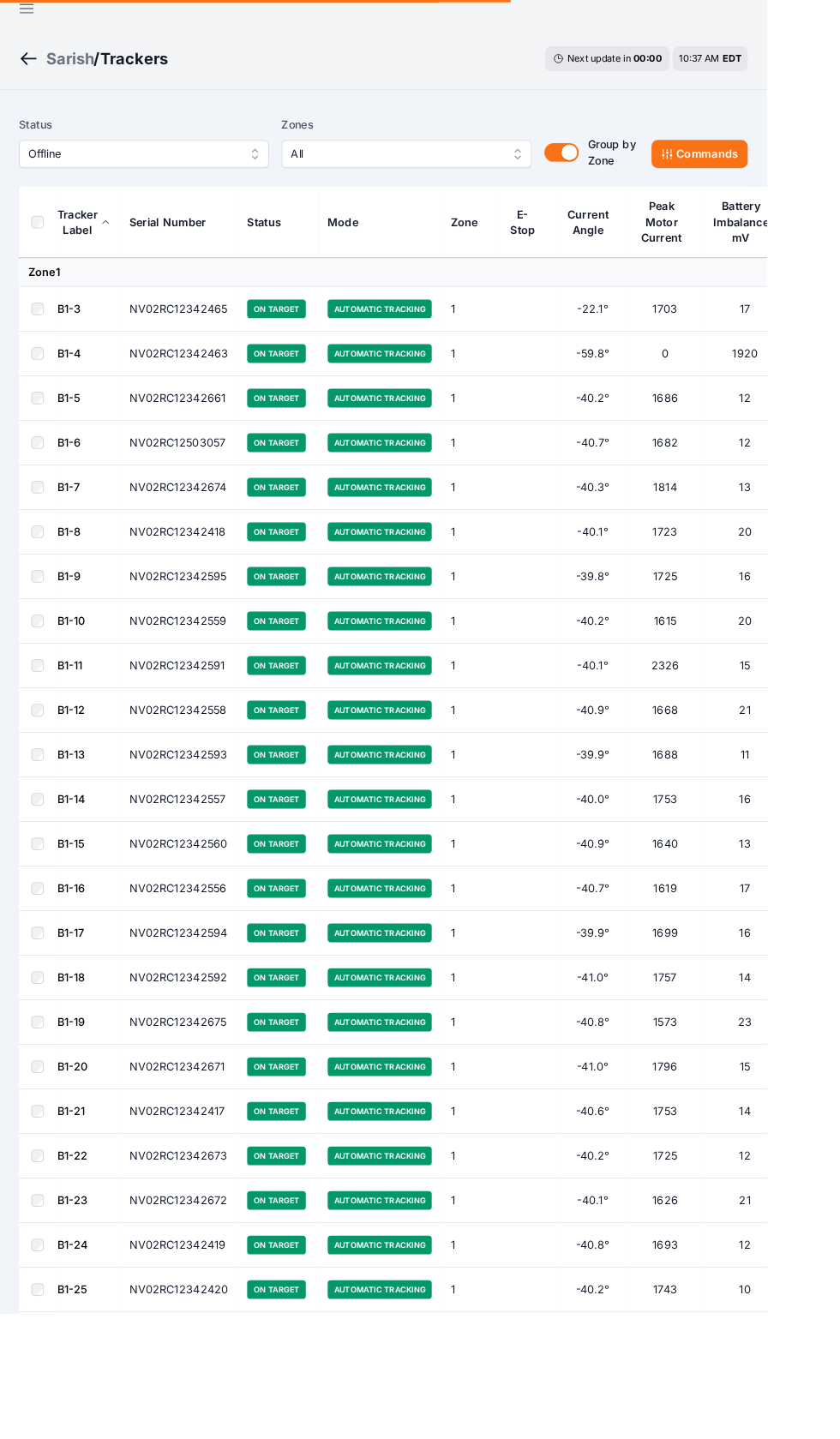 click on "Offline" at bounding box center (158, 169) 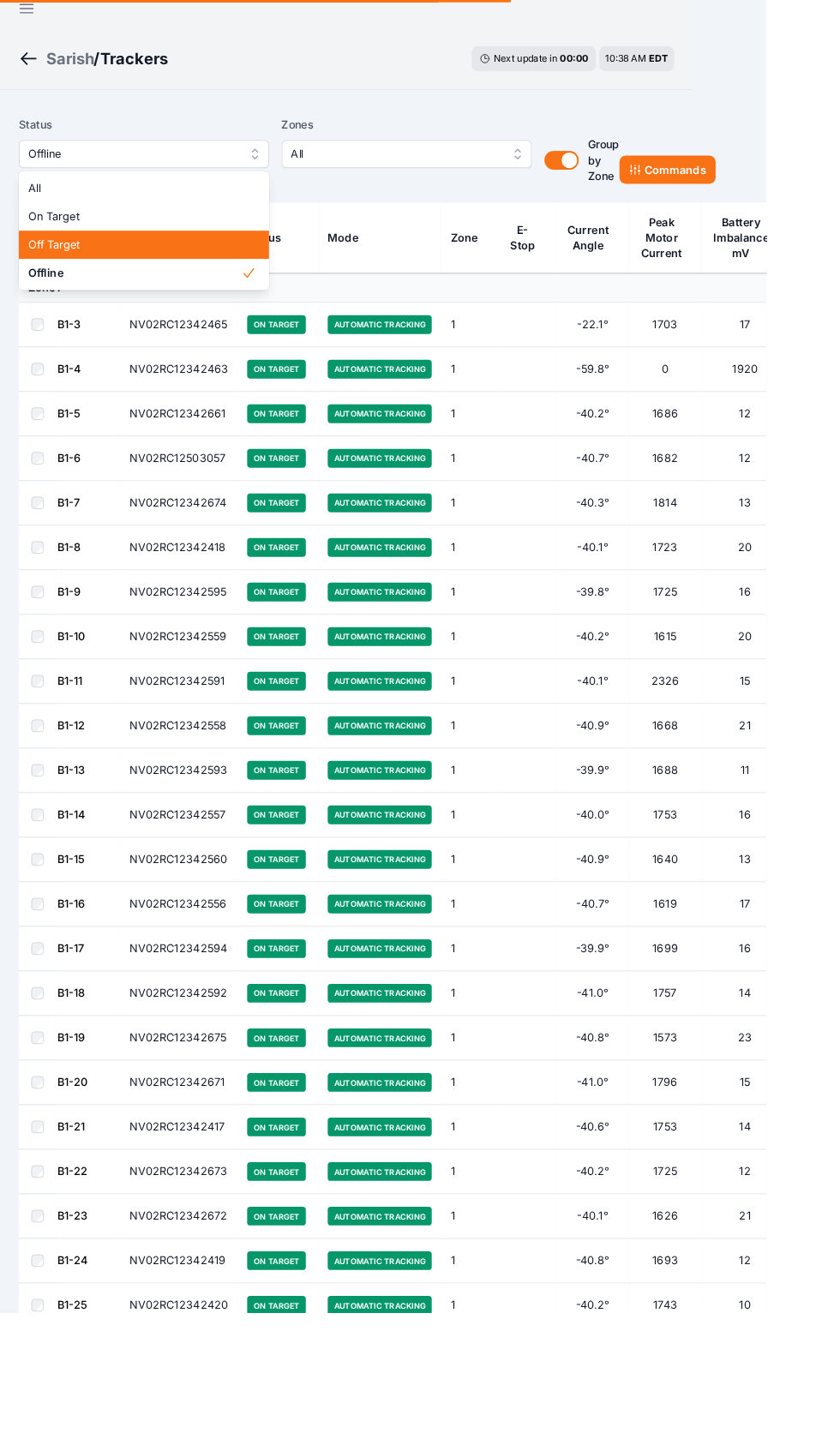 click on "Off Target" at bounding box center (158, 268) 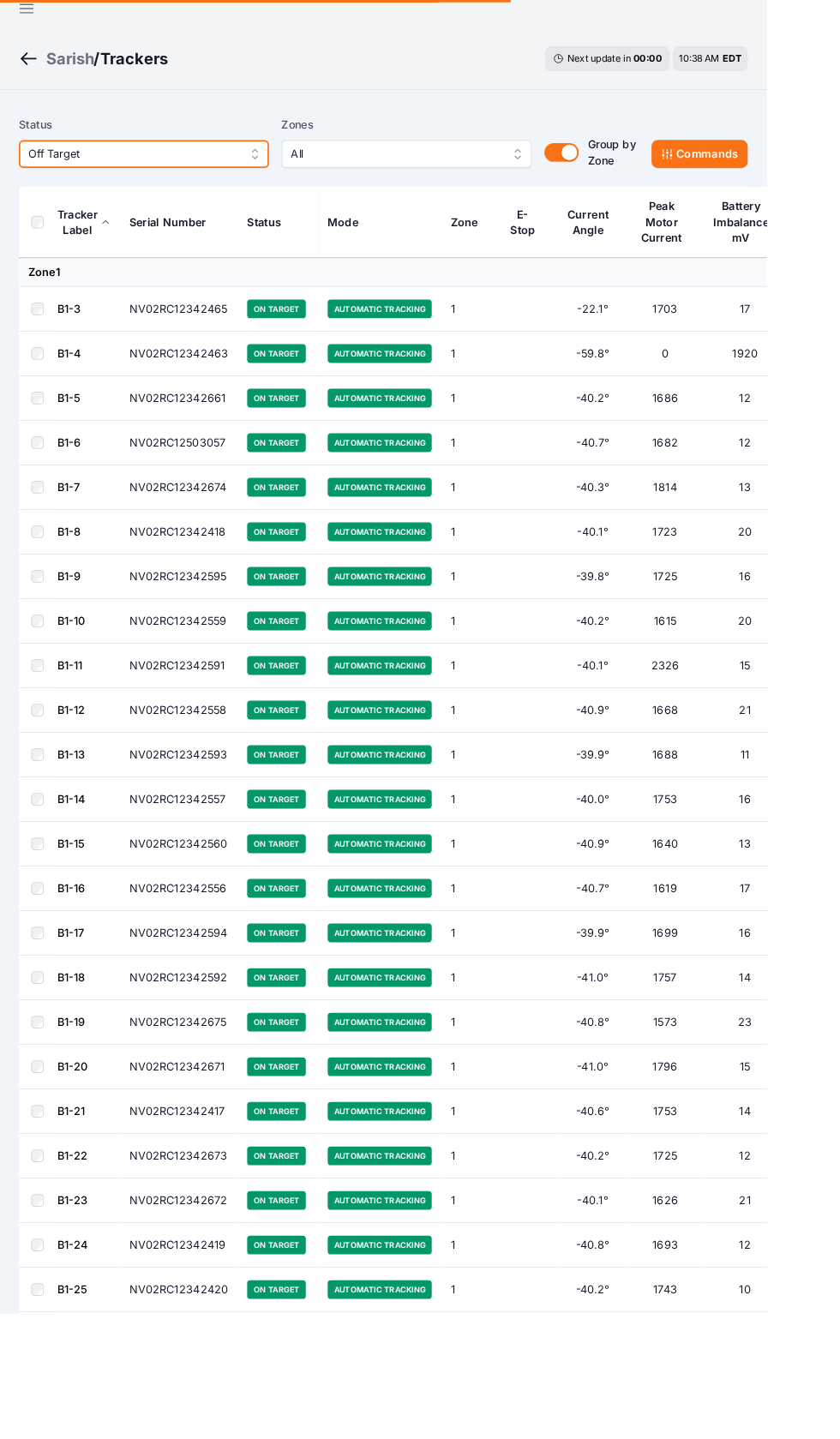 scroll, scrollTop: 0, scrollLeft: 0, axis: both 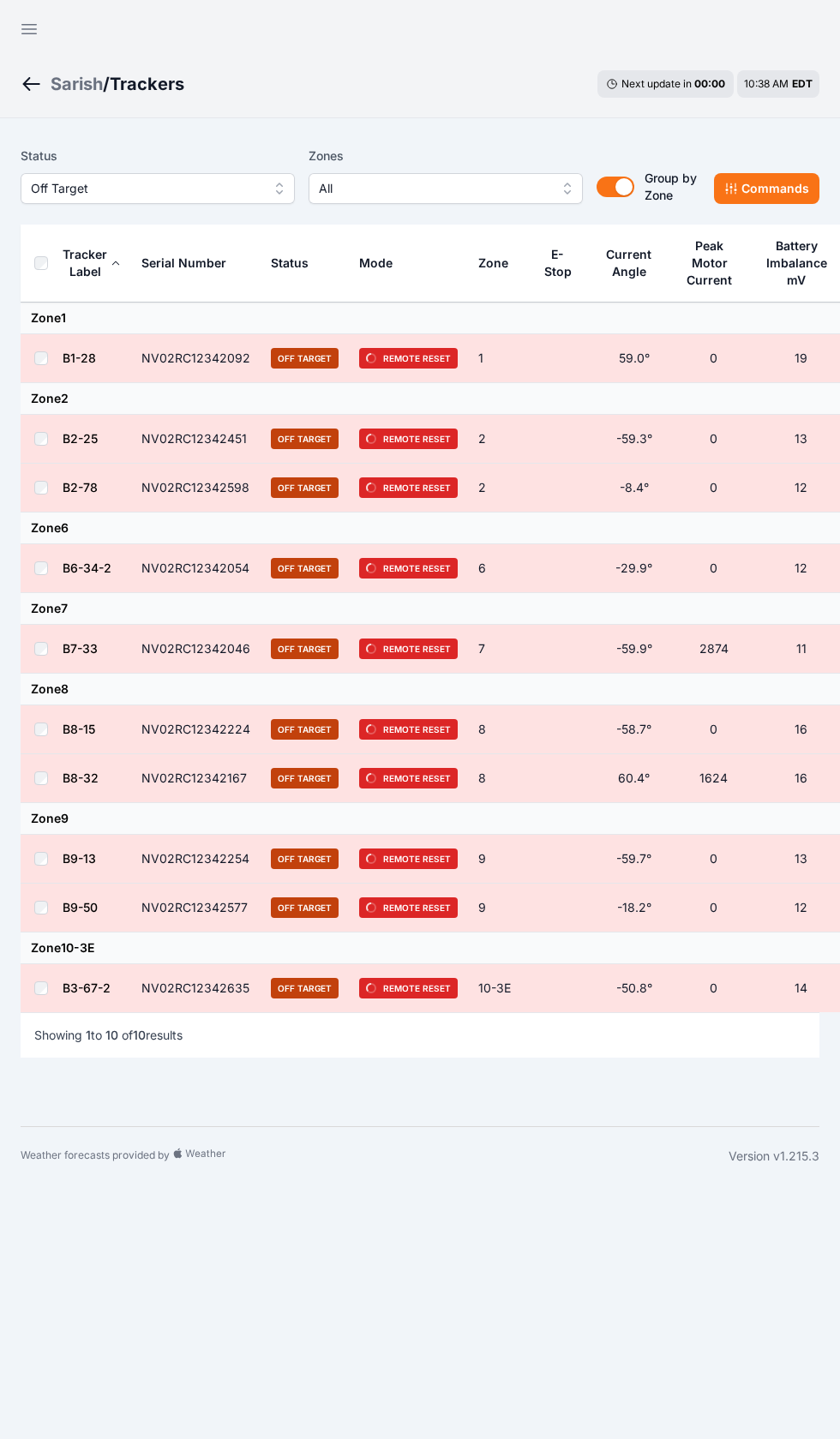 click on "Off Target" at bounding box center [146, 189] 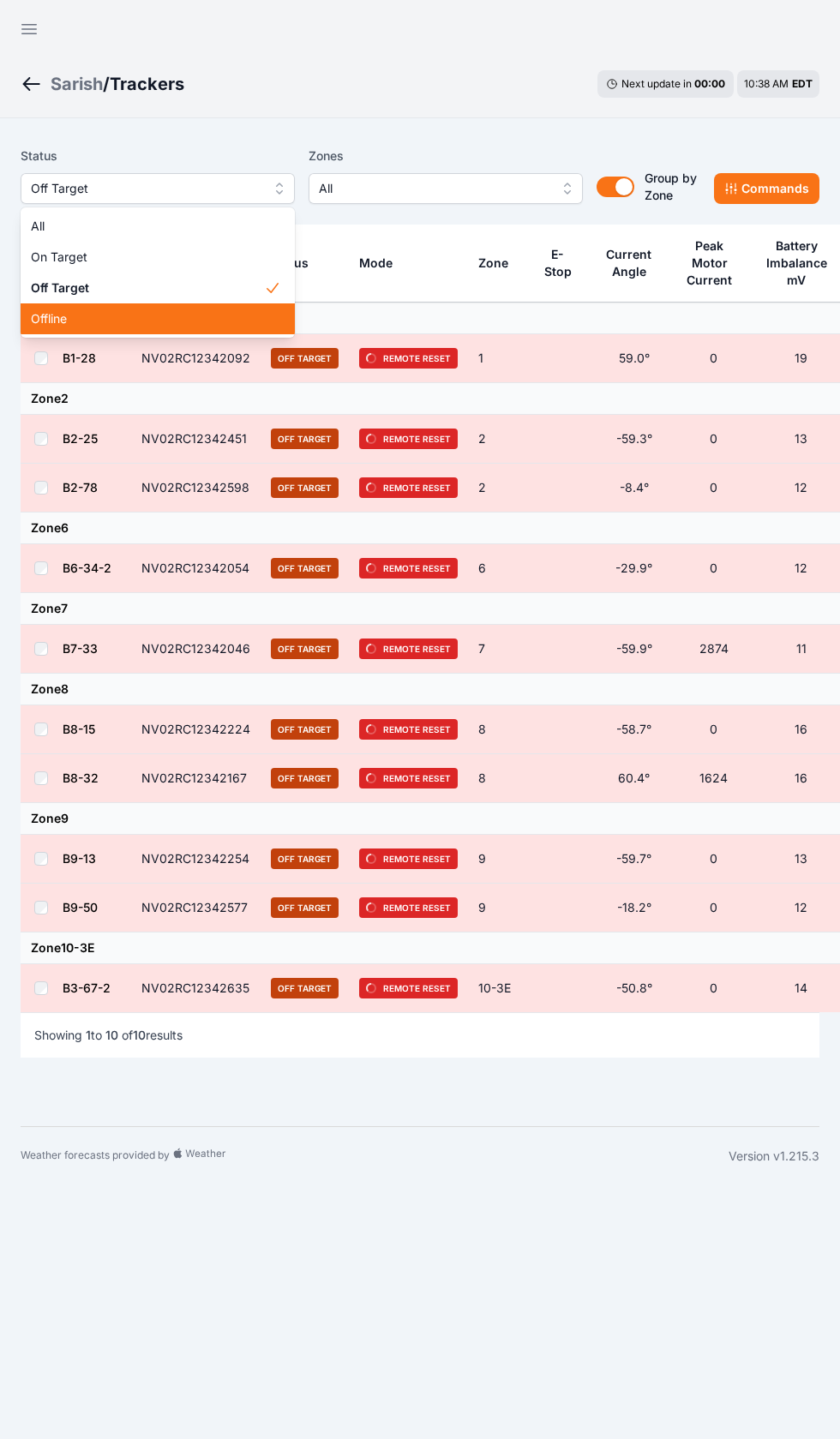 click on "Offline" at bounding box center [147, 319] 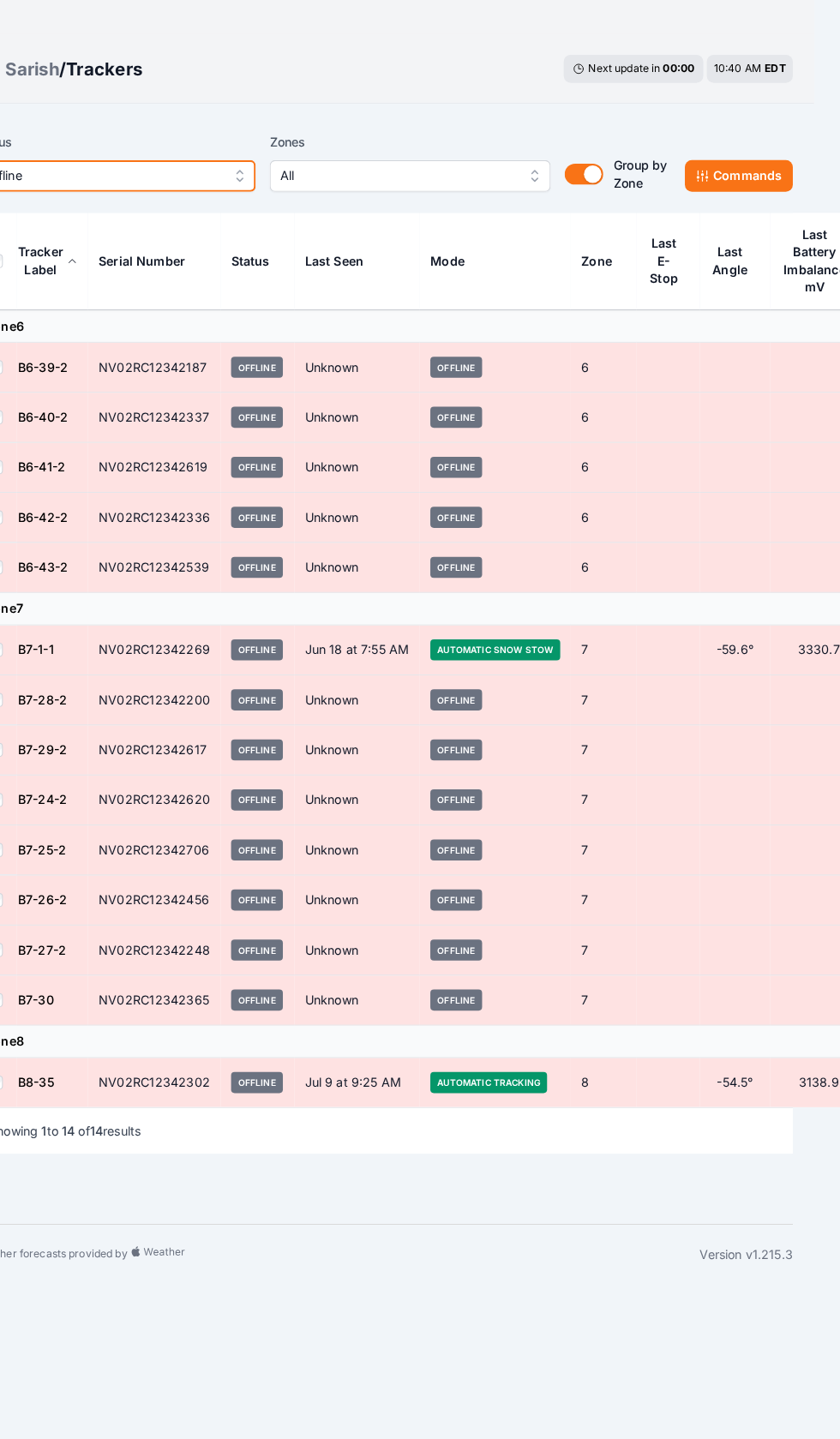 scroll, scrollTop: 0, scrollLeft: 0, axis: both 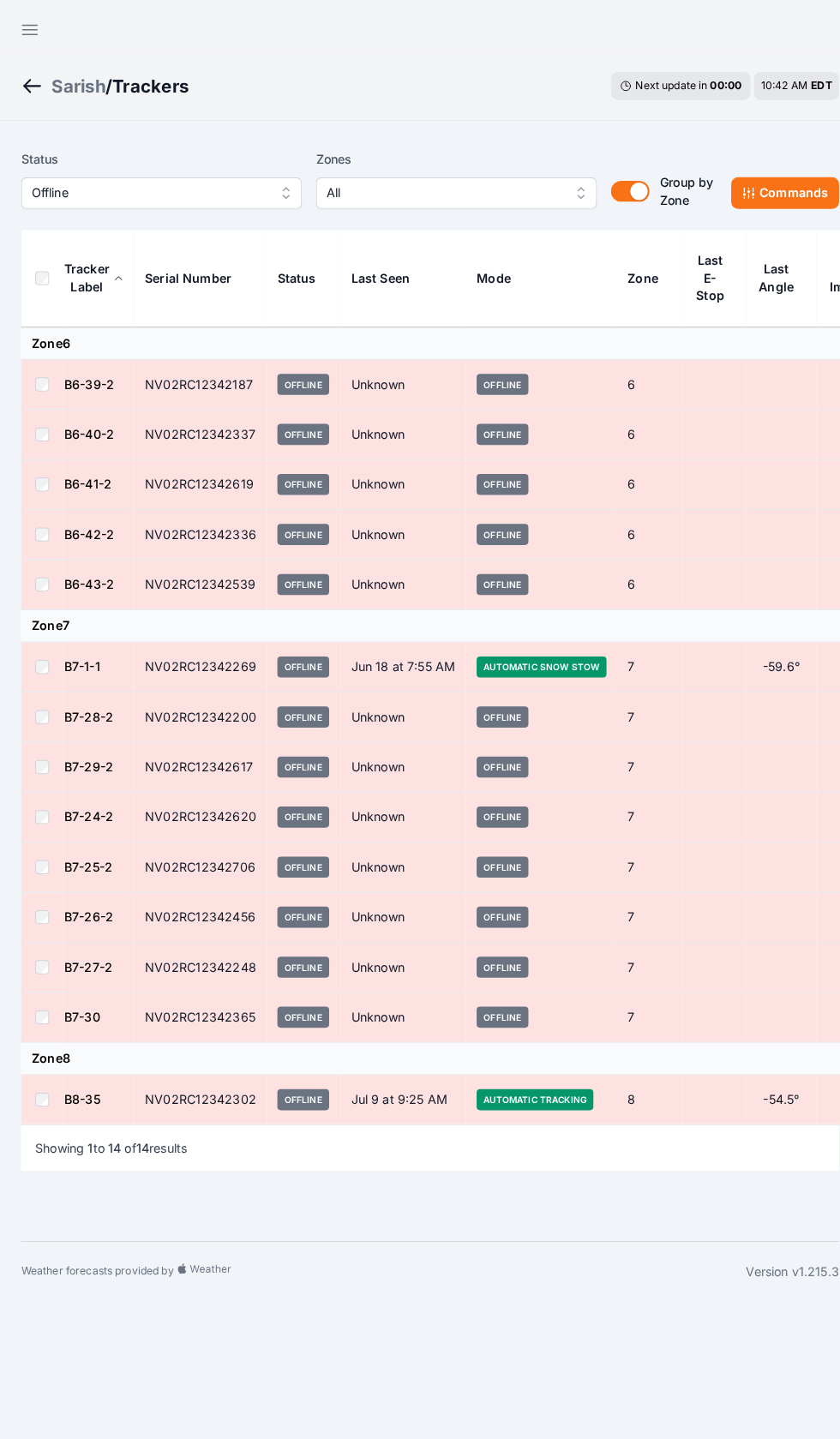 click on "Offline" at bounding box center (158, 189) 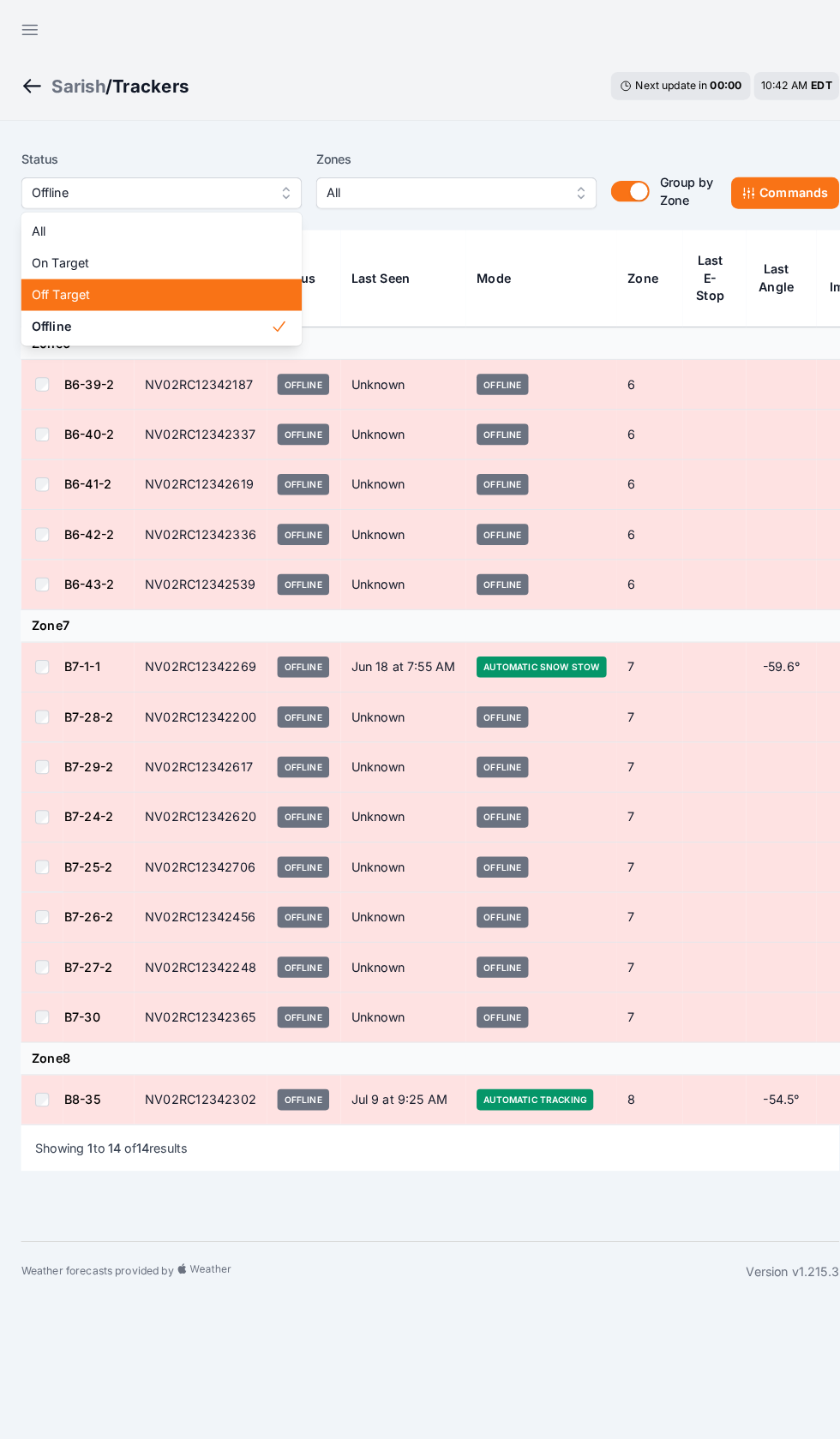 click on "Off Target" at bounding box center (147, 288) 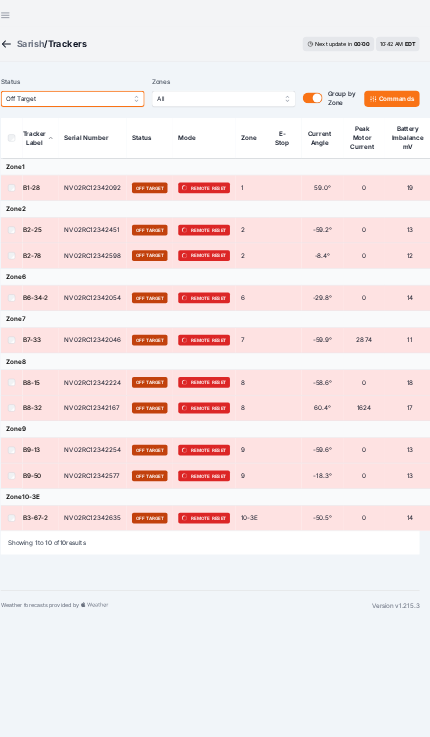 scroll, scrollTop: 0, scrollLeft: 0, axis: both 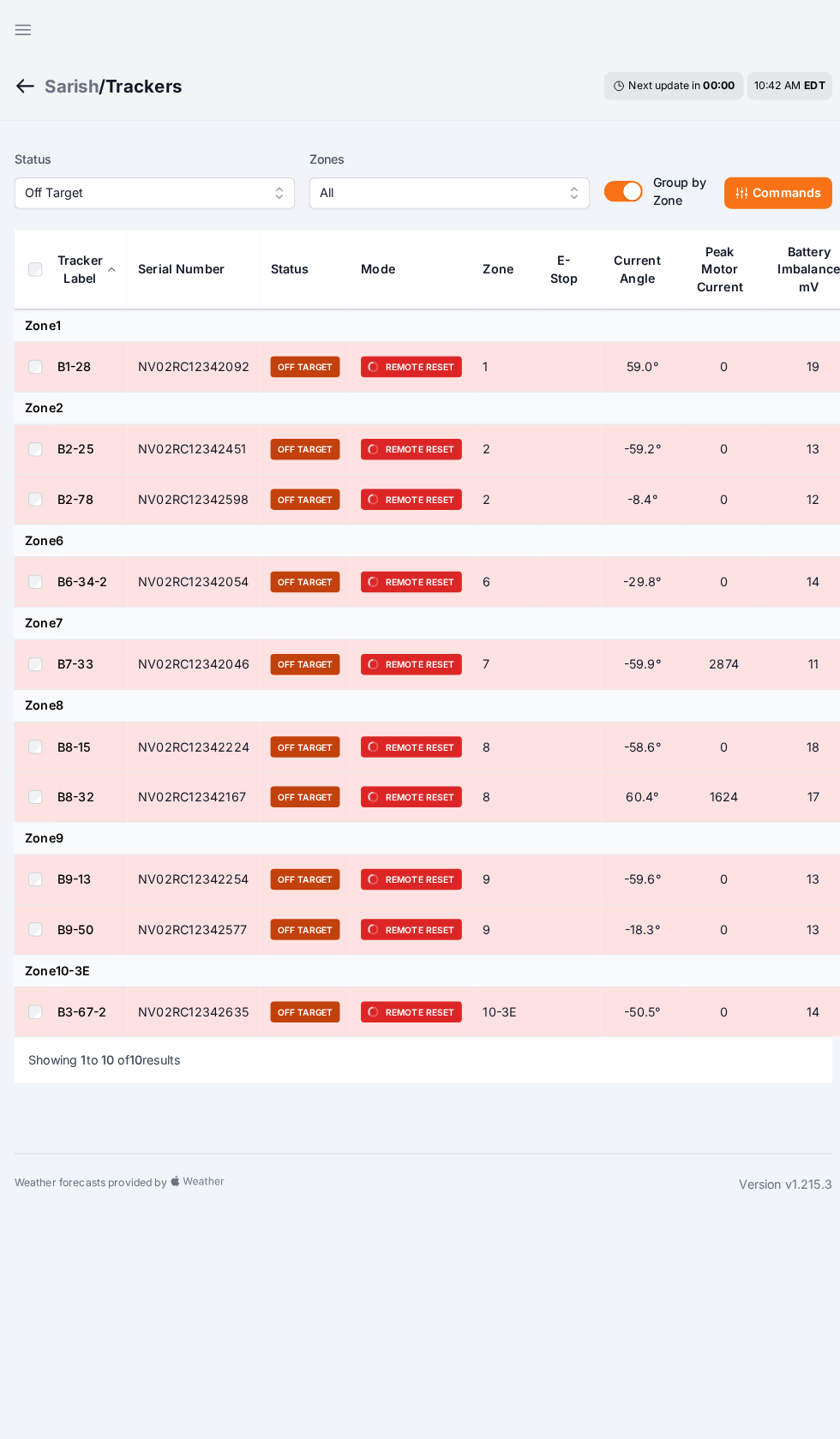 click on "Open sidebar" at bounding box center (29, 29) 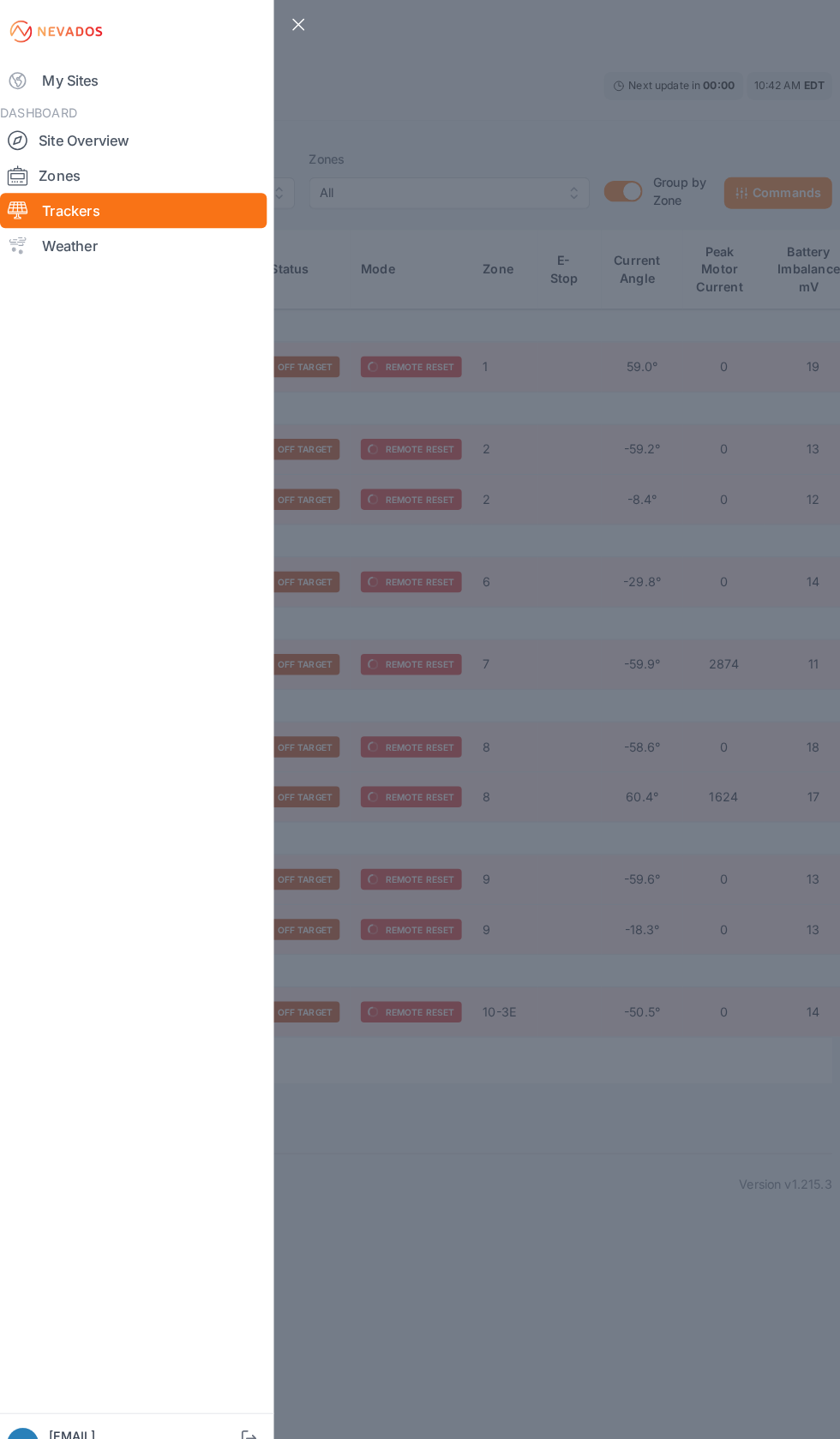 click on "My Sites" at bounding box center (137, 79) 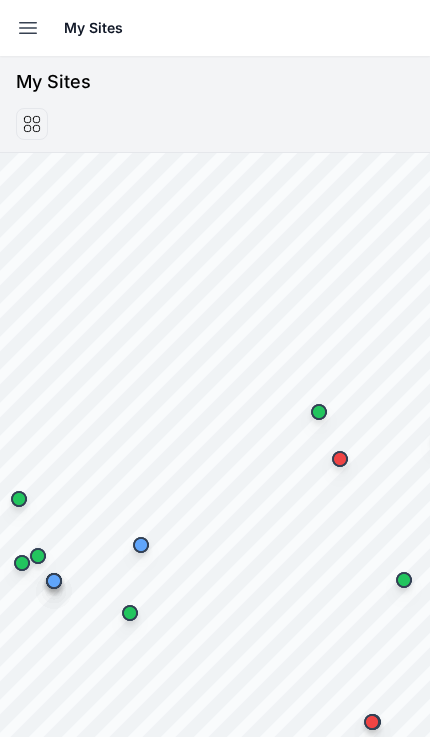 click at bounding box center (28, 28) 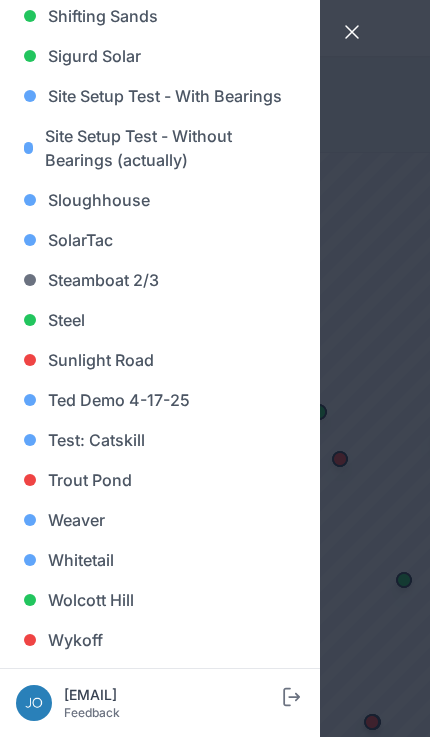 scroll, scrollTop: 1732, scrollLeft: 0, axis: vertical 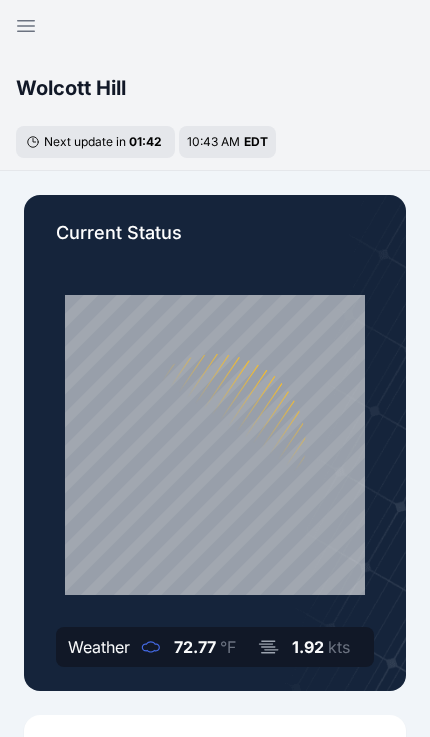 click at bounding box center [26, 26] 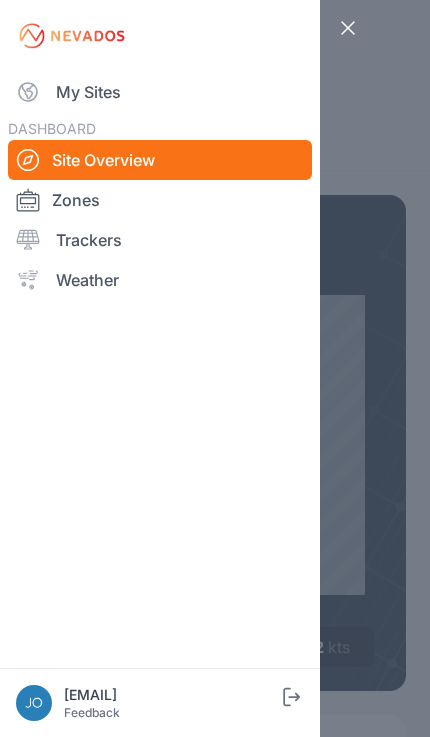 click on "My Sites" at bounding box center [160, 92] 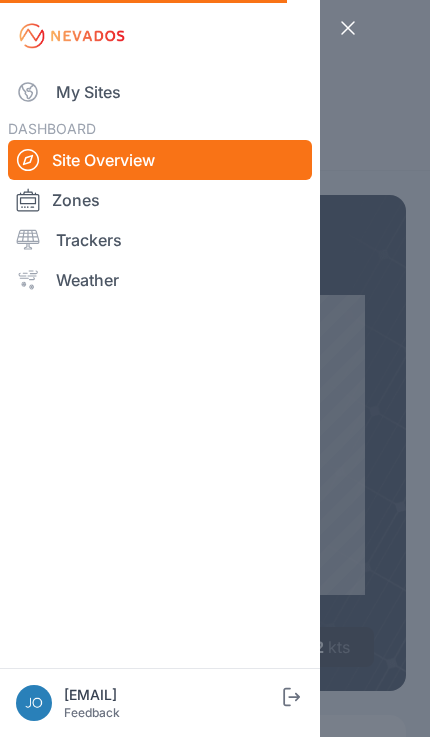 click on "Site Overview" at bounding box center (160, 160) 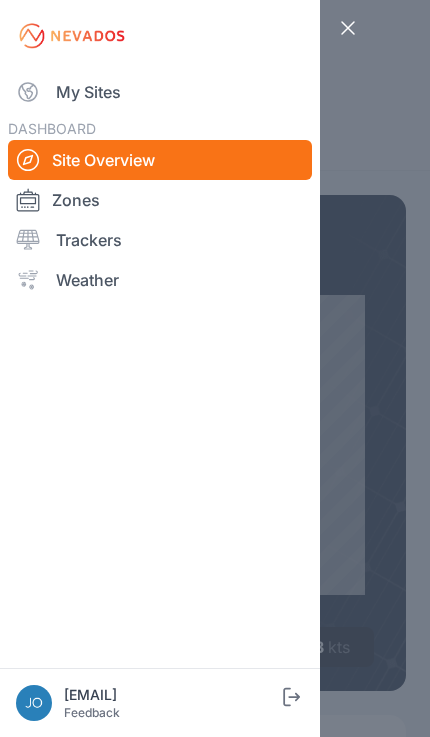 click on "My Sites" at bounding box center (160, 92) 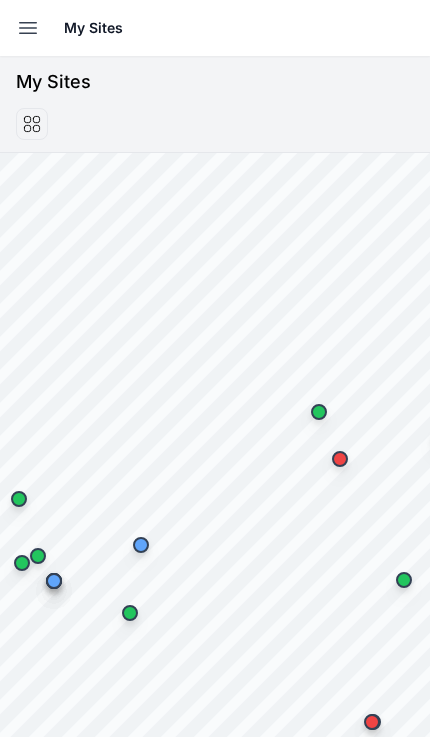 click on "My Sites" at bounding box center [239, 28] 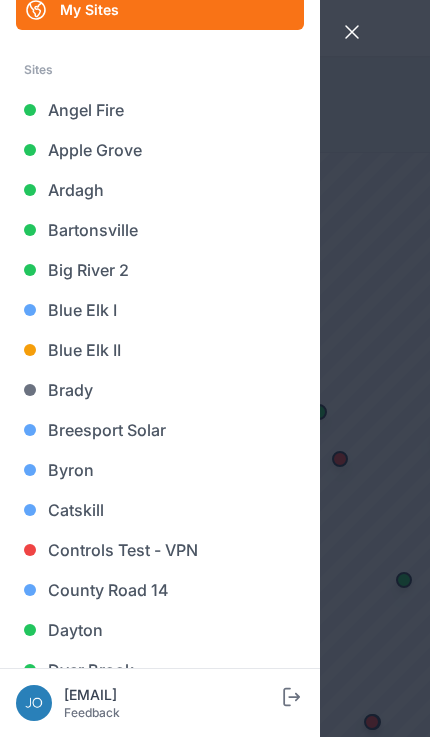 scroll, scrollTop: 103, scrollLeft: 0, axis: vertical 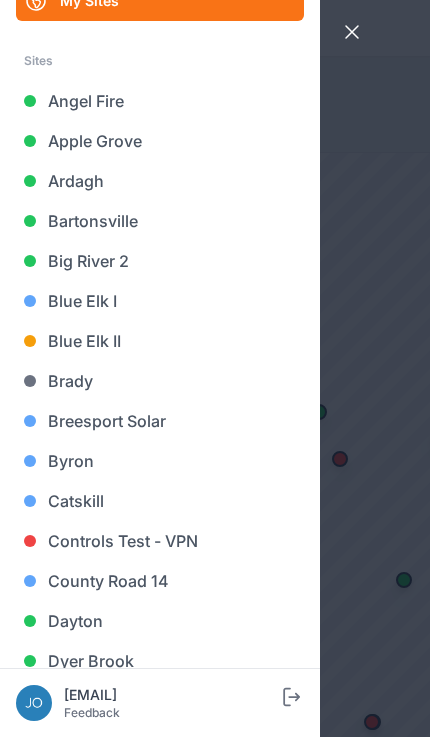 click on "Big River 2" at bounding box center [160, 261] 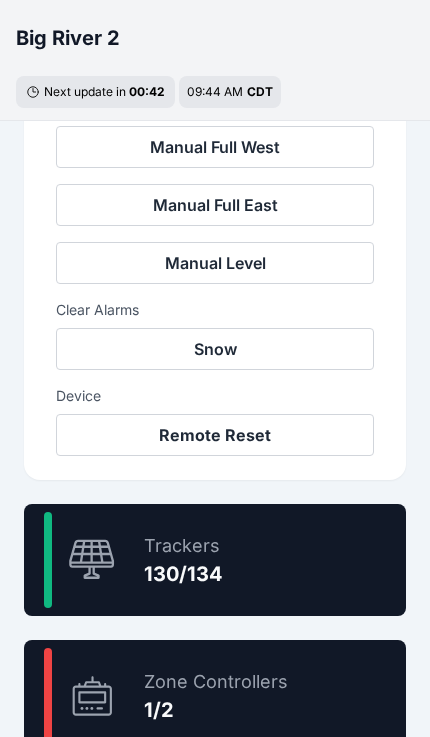 scroll, scrollTop: 939, scrollLeft: 0, axis: vertical 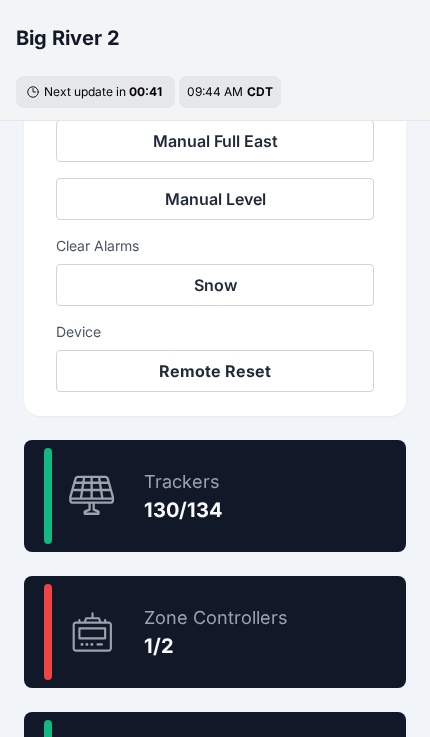 click on "97.0 % Trackers 130/134" at bounding box center (215, 496) 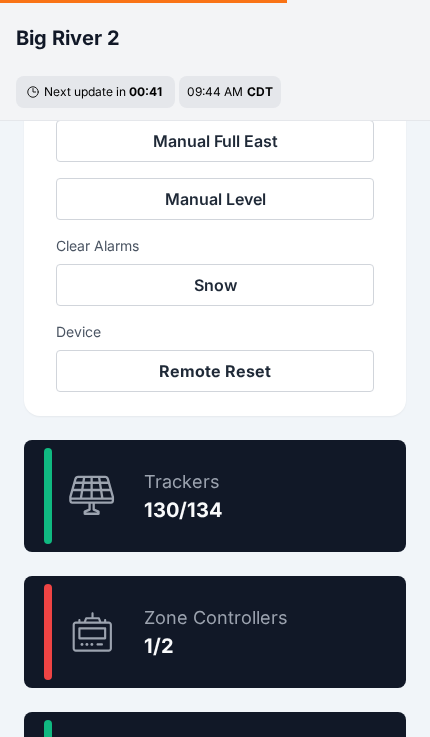 scroll, scrollTop: 33, scrollLeft: 0, axis: vertical 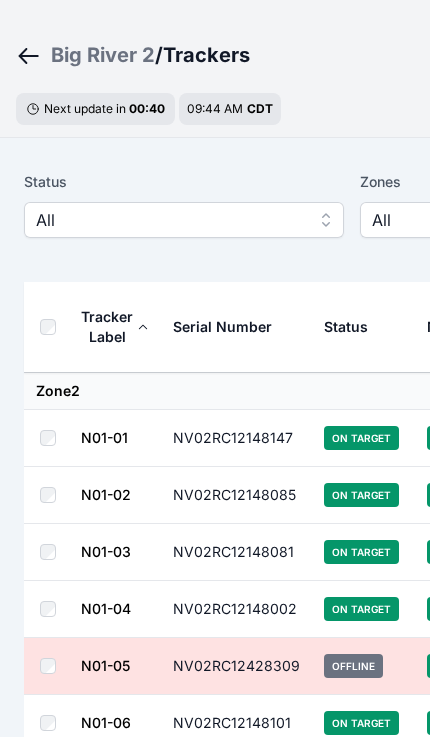click on "All" at bounding box center (170, 220) 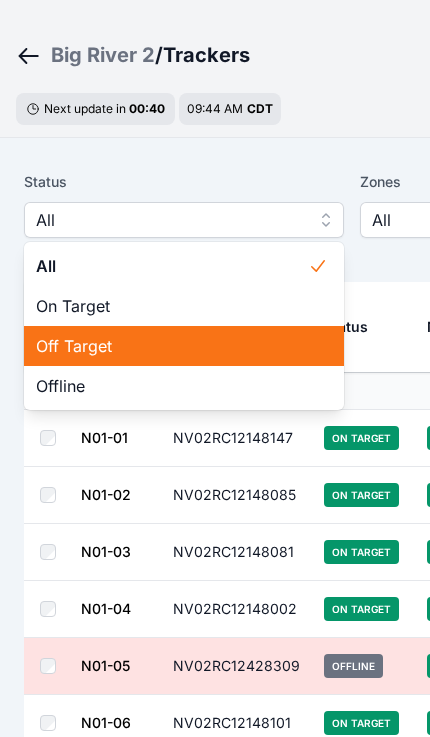 click on "Off Target" at bounding box center (172, 346) 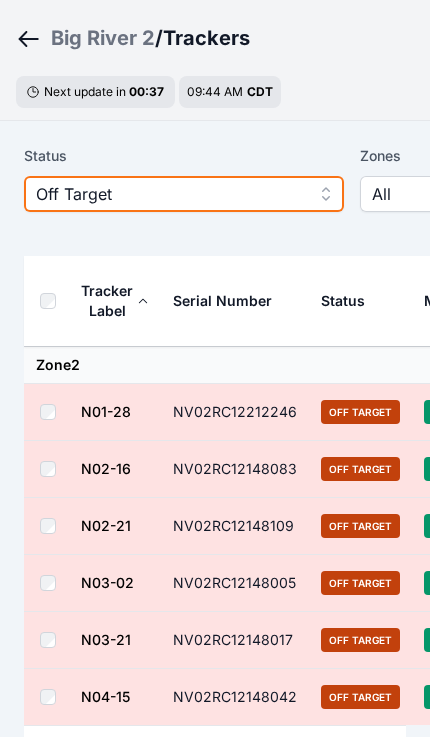 scroll, scrollTop: 65, scrollLeft: 0, axis: vertical 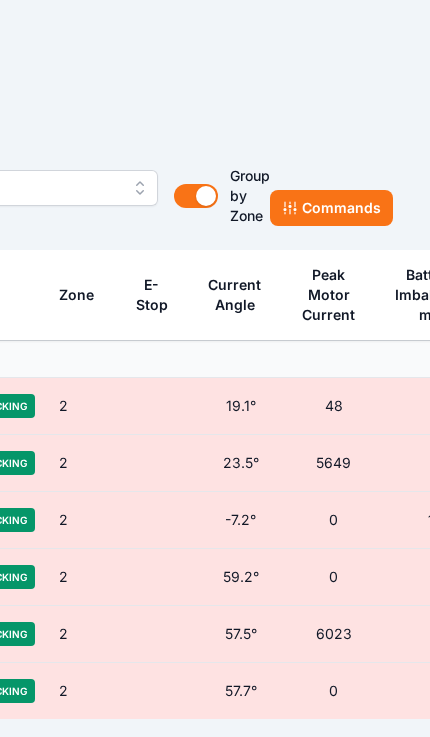 click on "Commands" at bounding box center [331, 208] 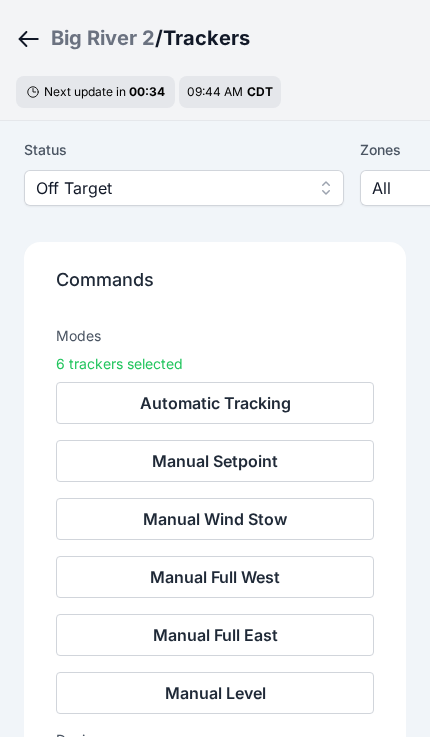 scroll, scrollTop: 65, scrollLeft: 0, axis: vertical 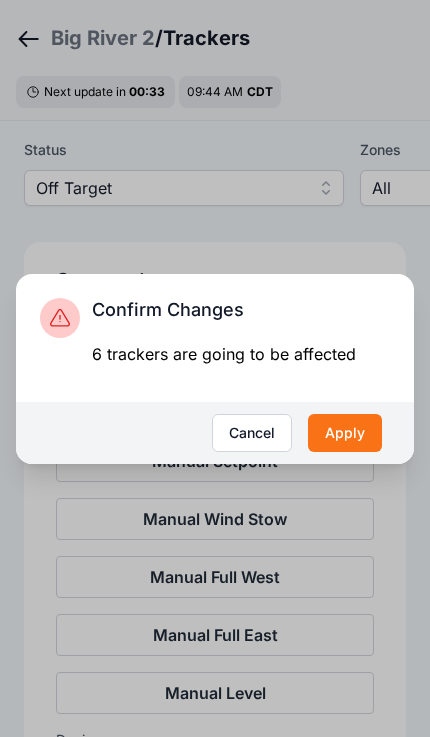 click on "Apply" at bounding box center [345, 433] 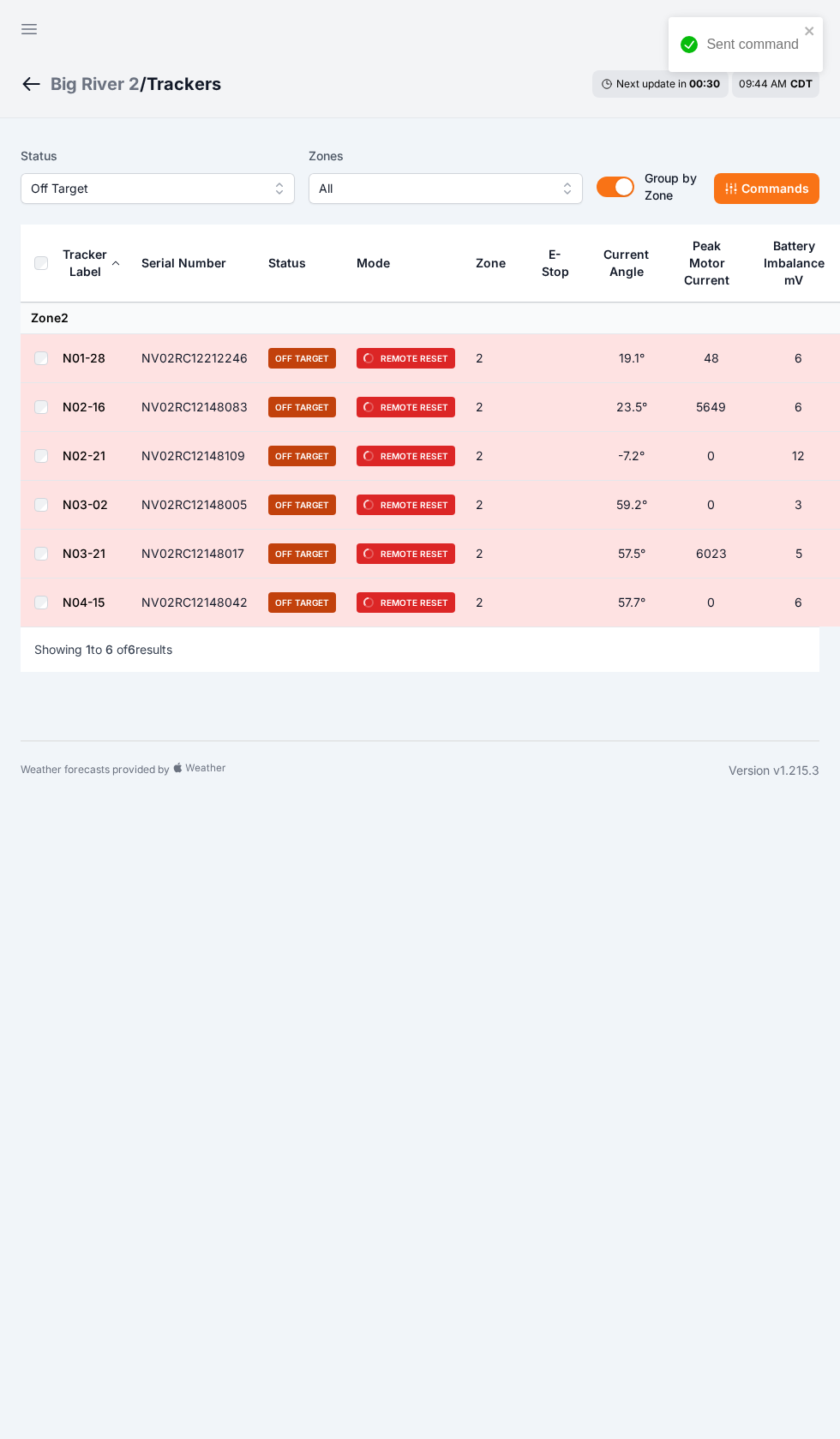 scroll, scrollTop: 0, scrollLeft: 0, axis: both 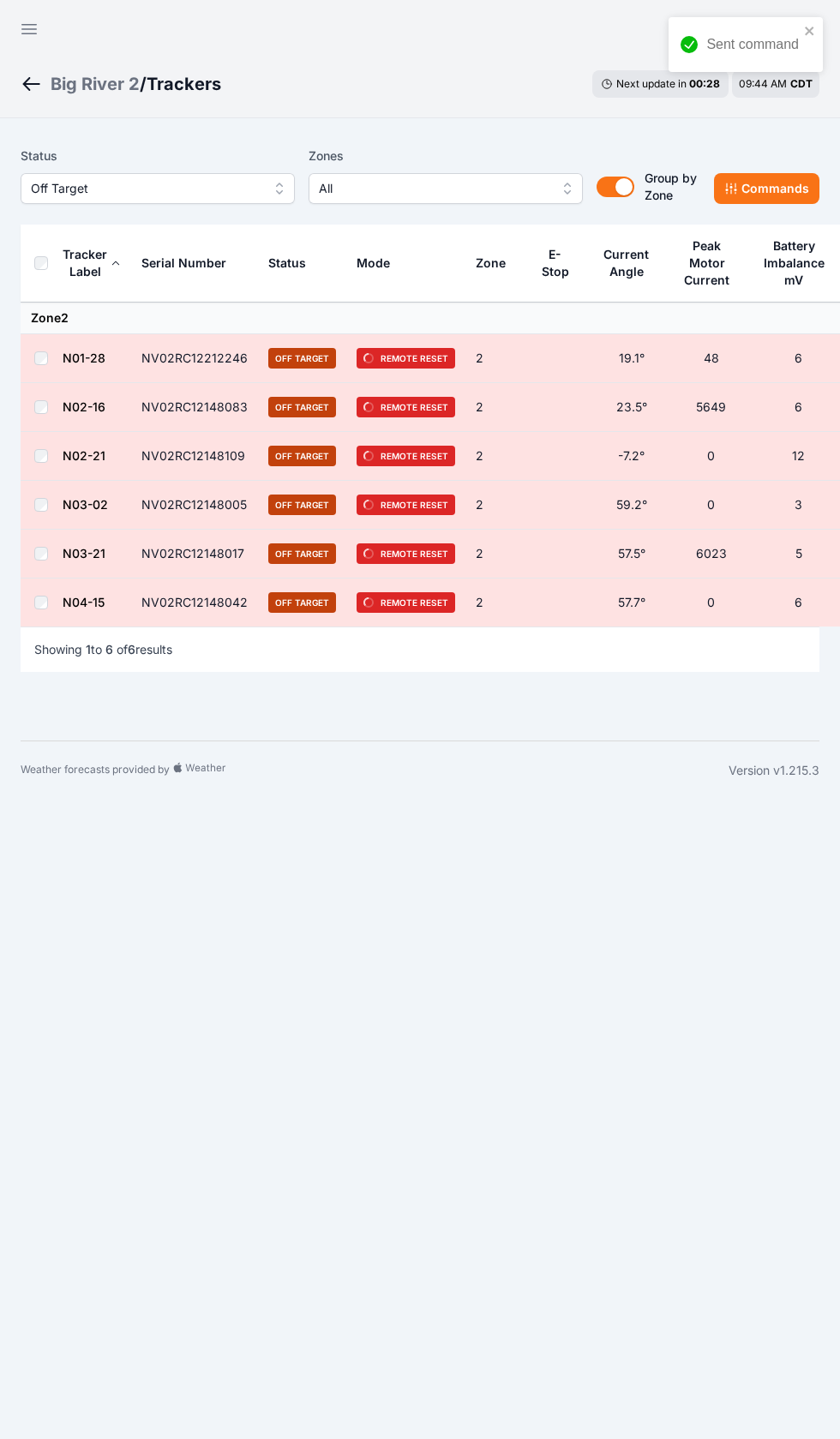 click at bounding box center [41, 263] 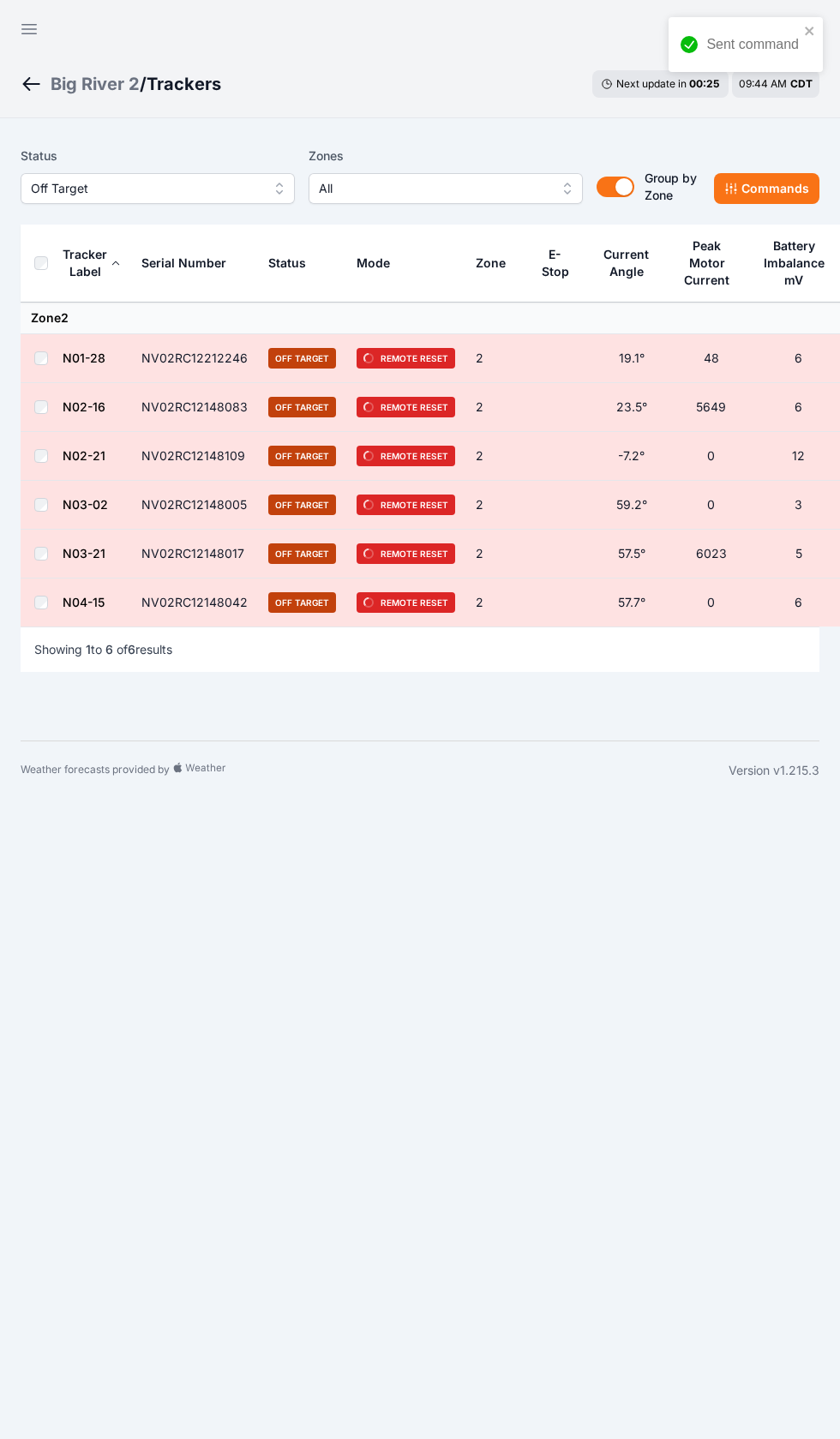 click on "Commands" at bounding box center (766, 189) 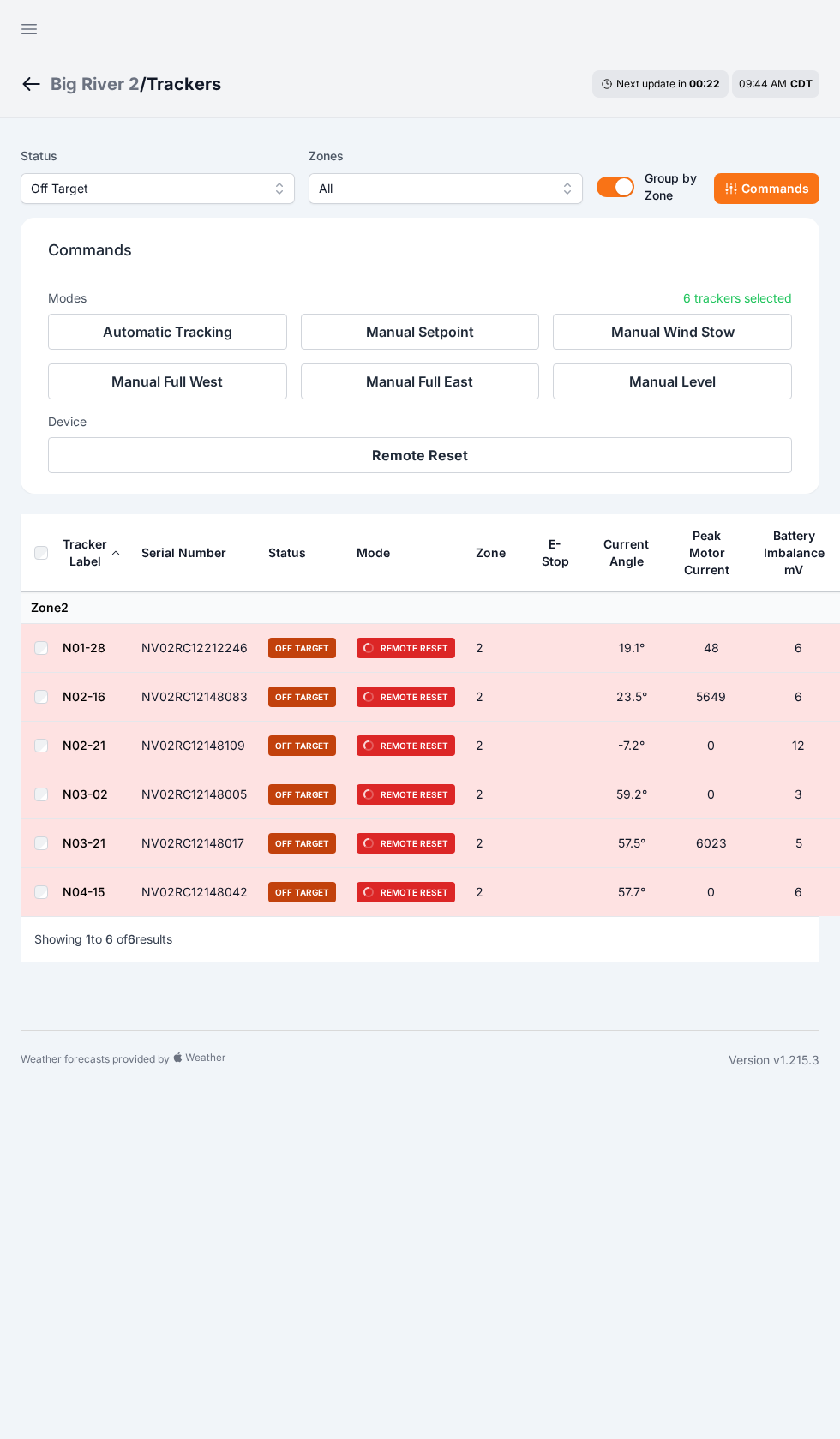 click on "Remote Reset" at bounding box center [420, 455] 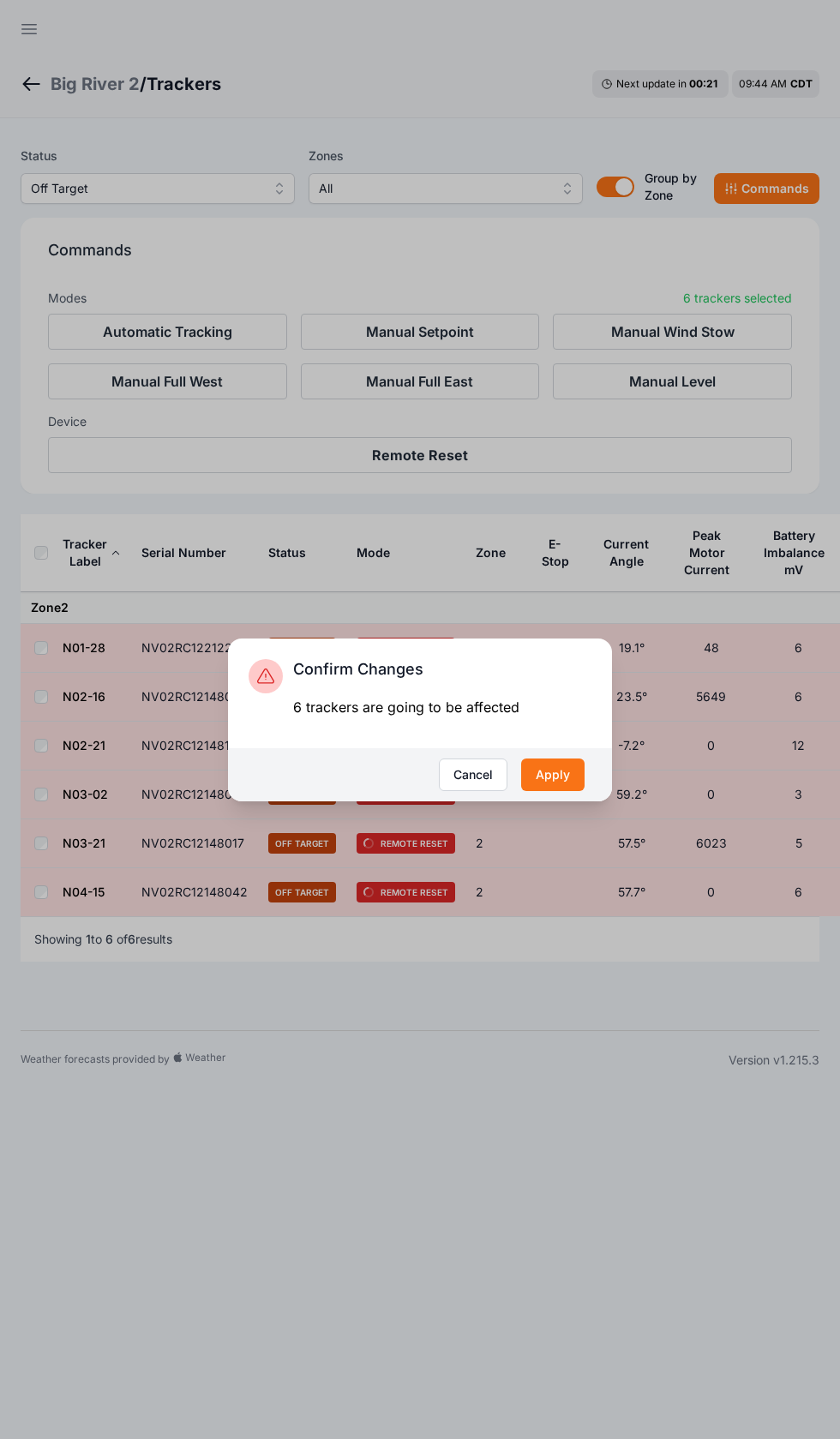click on "Apply" at bounding box center [553, 775] 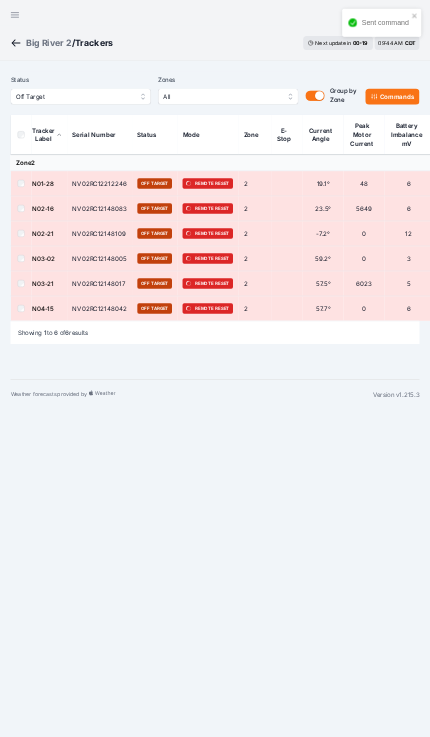 scroll, scrollTop: 0, scrollLeft: 0, axis: both 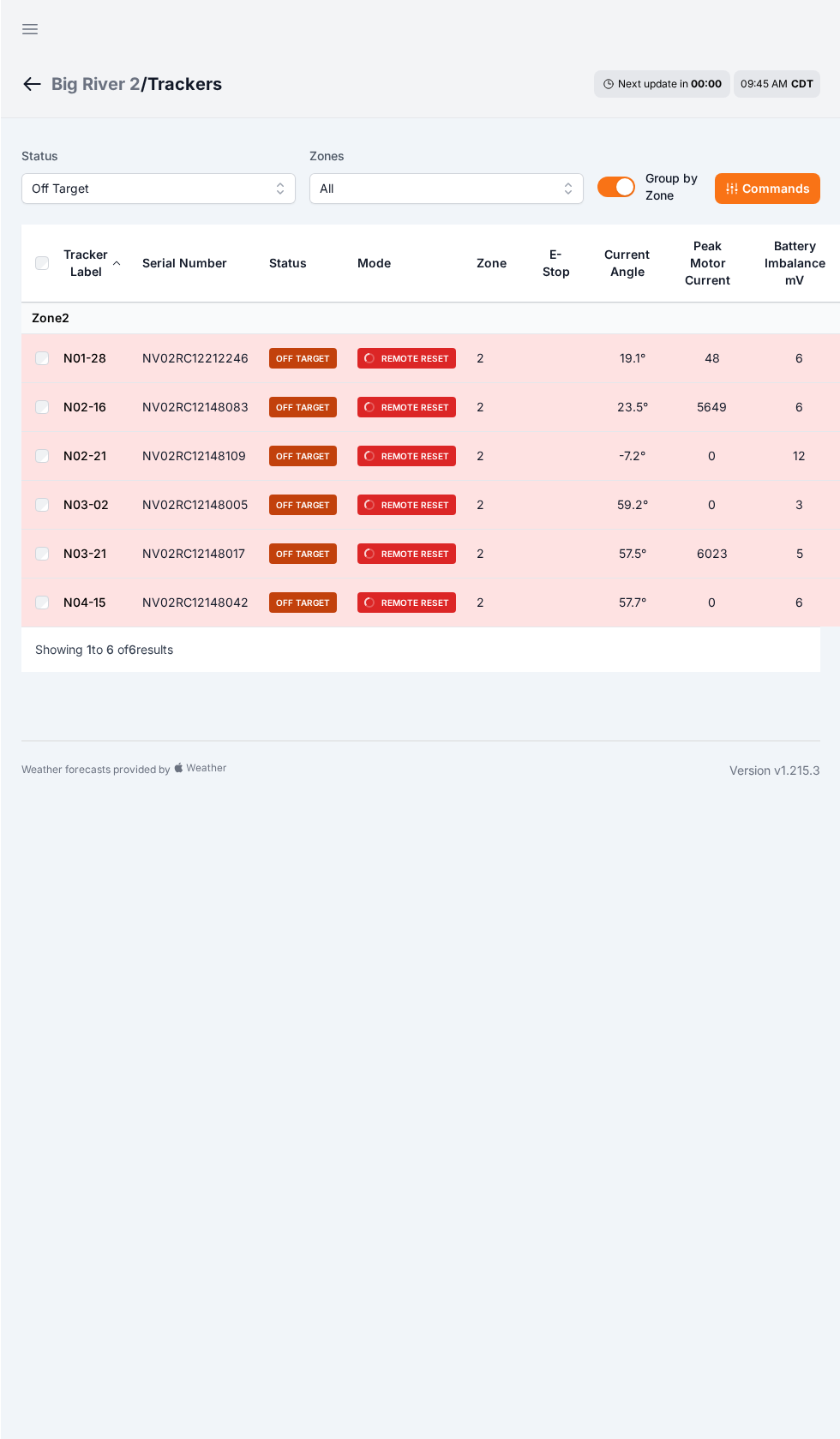 click on "Open sidebar" at bounding box center [29, 29] 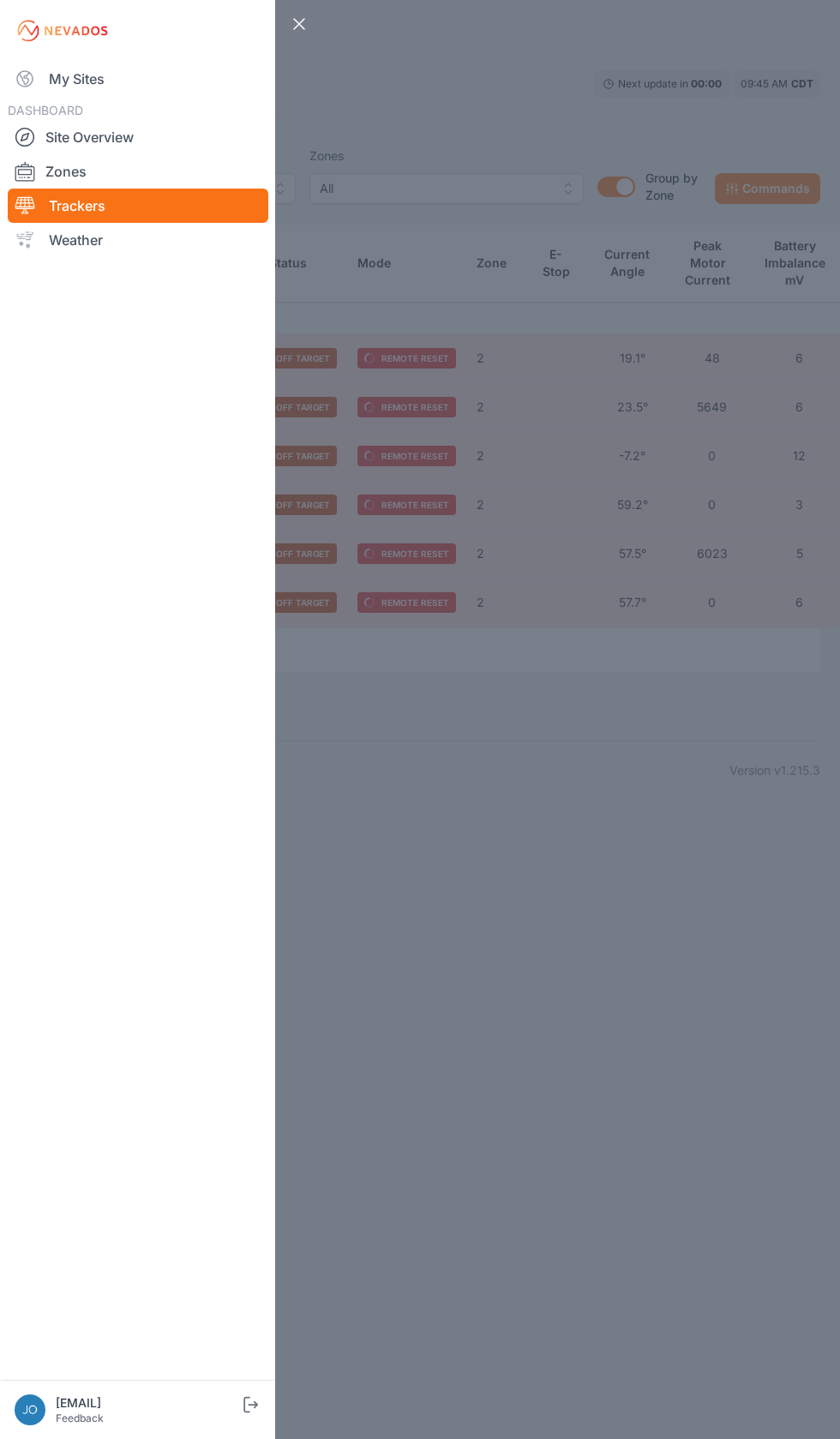 click on "My Sites" at bounding box center [137, 79] 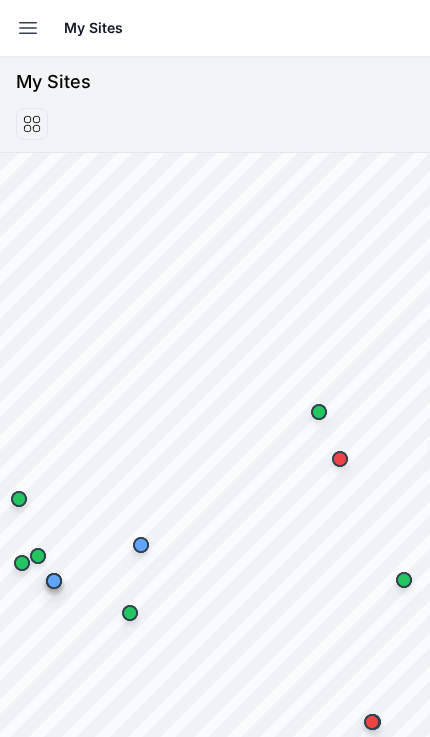 click at bounding box center [28, 28] 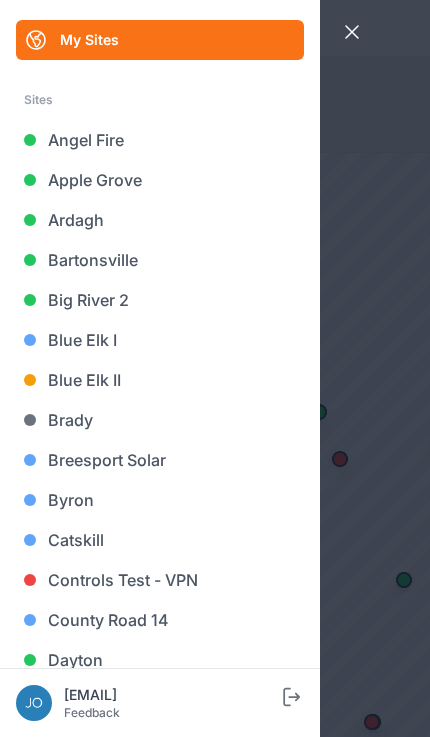 scroll, scrollTop: 67, scrollLeft: 0, axis: vertical 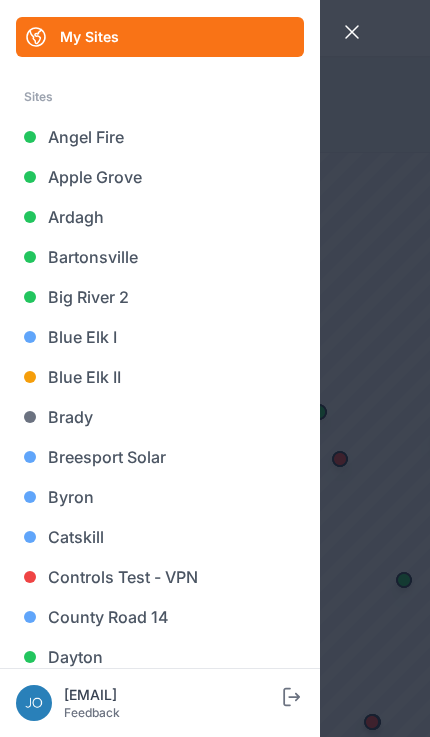 click on "Blue Elk II" at bounding box center (160, 377) 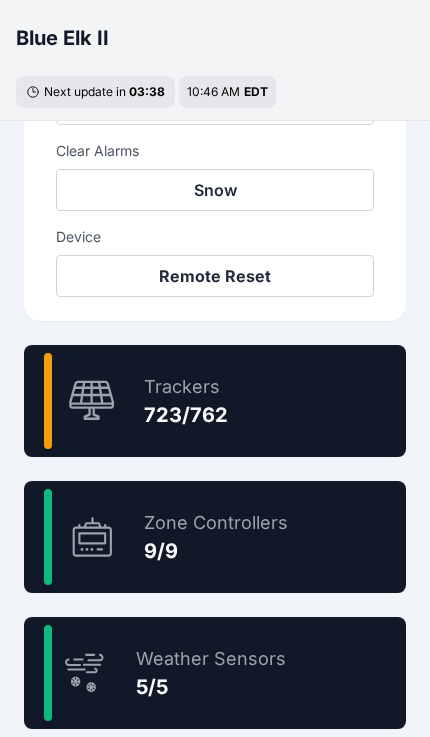 click on "94.9 % Trackers 723/762" at bounding box center (215, 401) 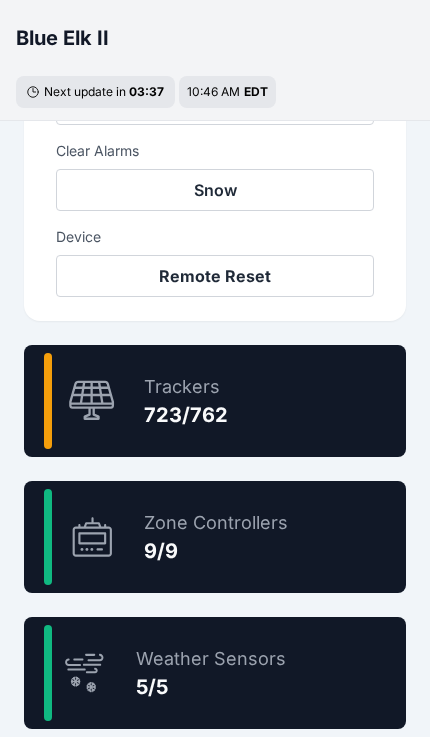 scroll, scrollTop: 33, scrollLeft: 0, axis: vertical 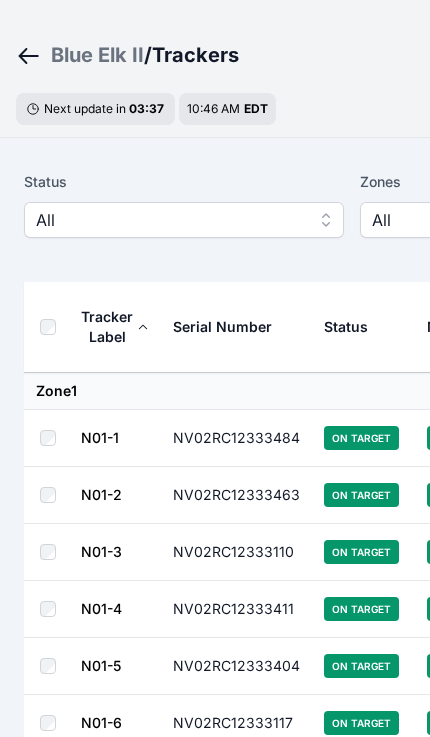 click on "All" at bounding box center [170, 220] 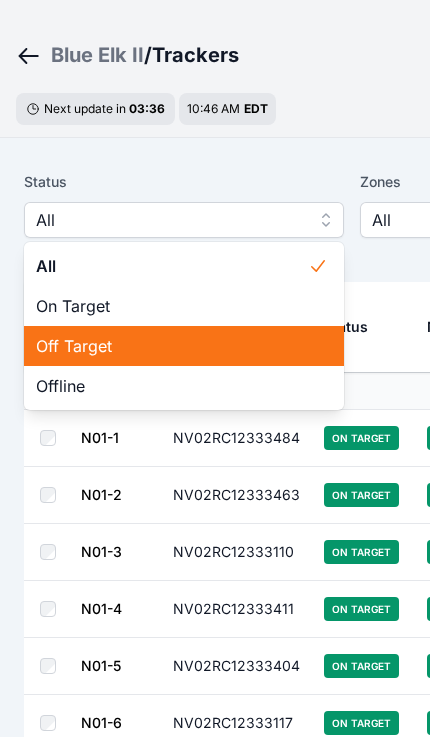 click on "Off Target" at bounding box center [172, 346] 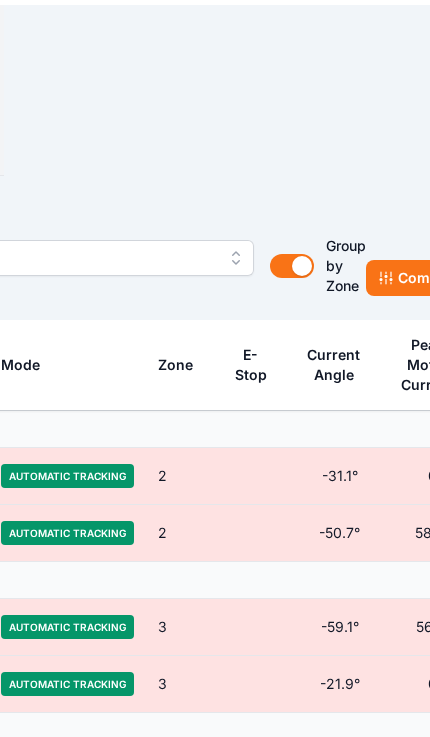 scroll, scrollTop: 0, scrollLeft: 441, axis: horizontal 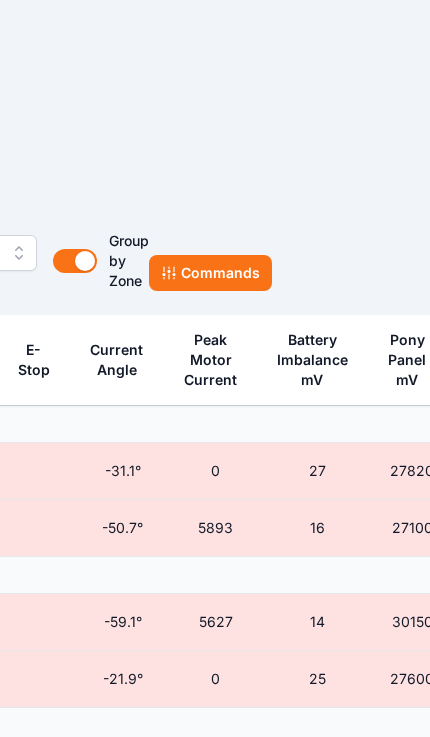 click on "Commands" at bounding box center [210, 273] 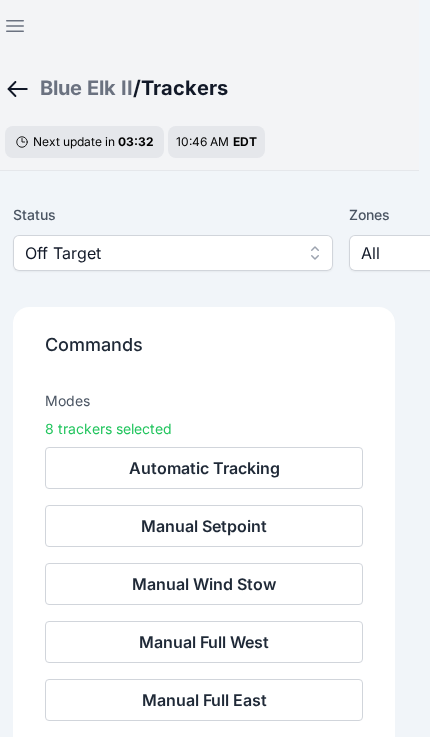 scroll, scrollTop: 0, scrollLeft: 0, axis: both 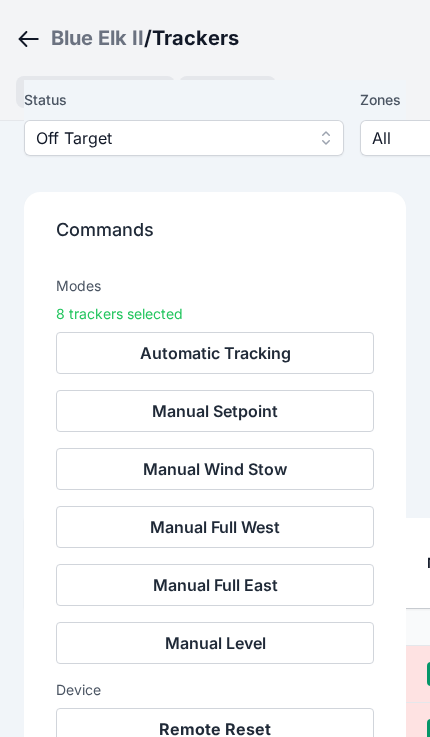 click on "Remote Reset" at bounding box center (215, 729) 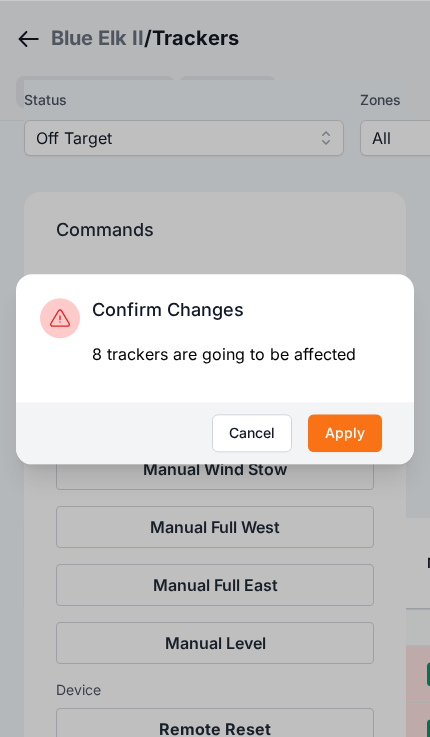 scroll, scrollTop: 395, scrollLeft: 0, axis: vertical 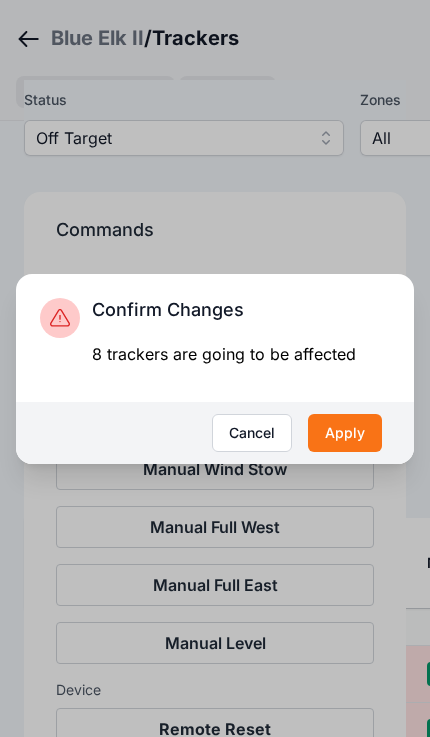 click on "Apply" at bounding box center [345, 433] 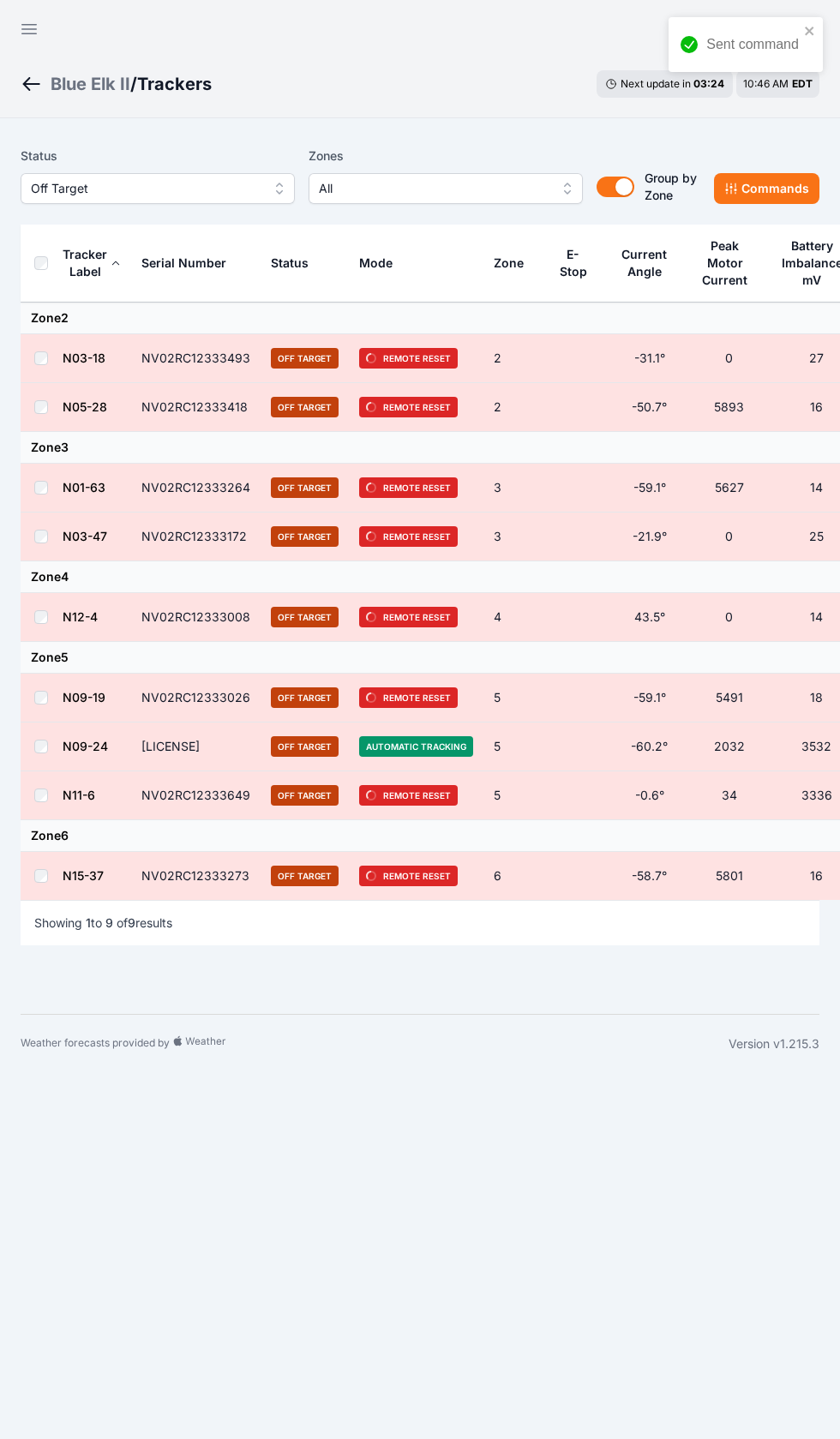 scroll, scrollTop: 0, scrollLeft: 0, axis: both 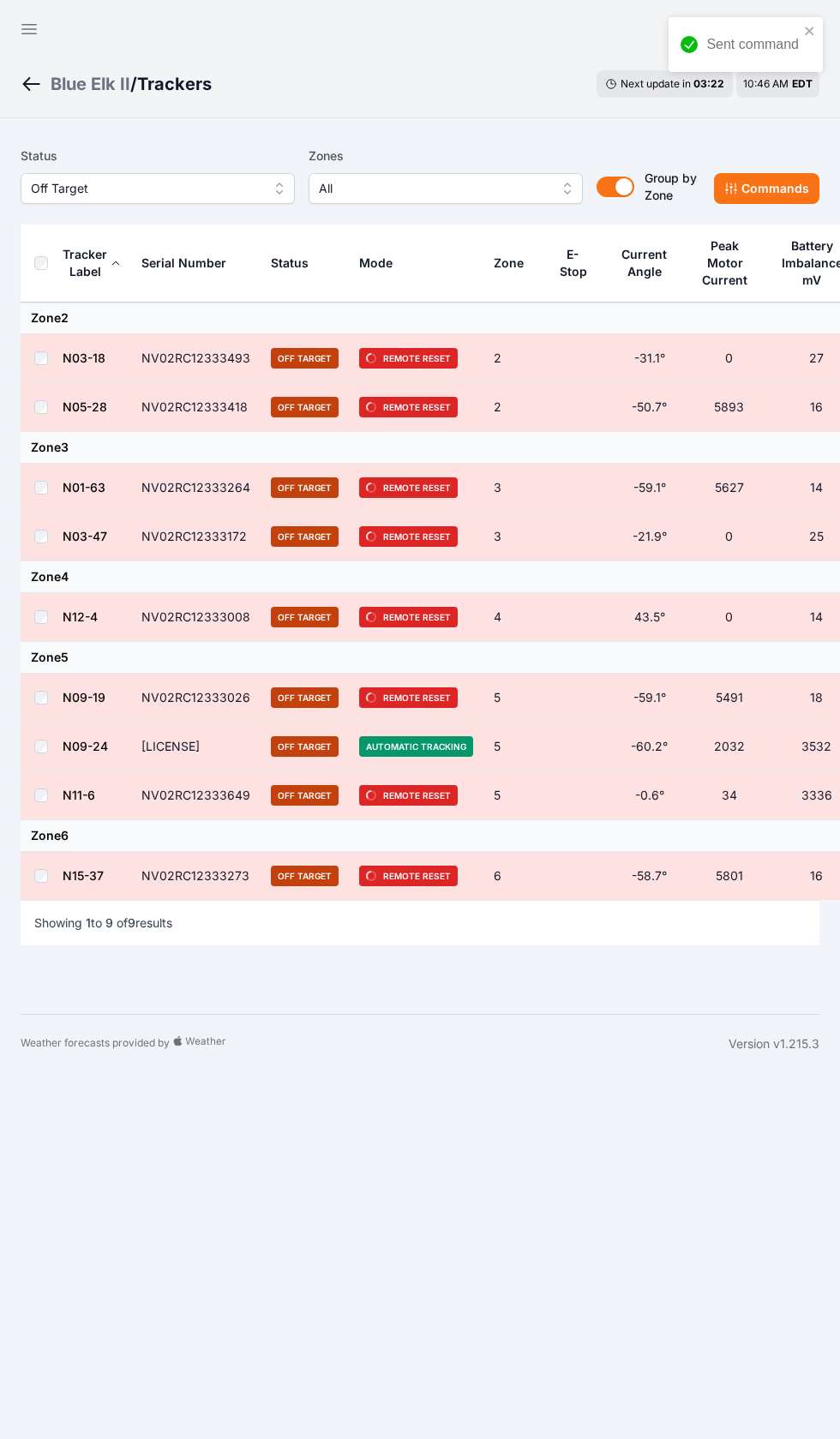 click at bounding box center [41, 263] 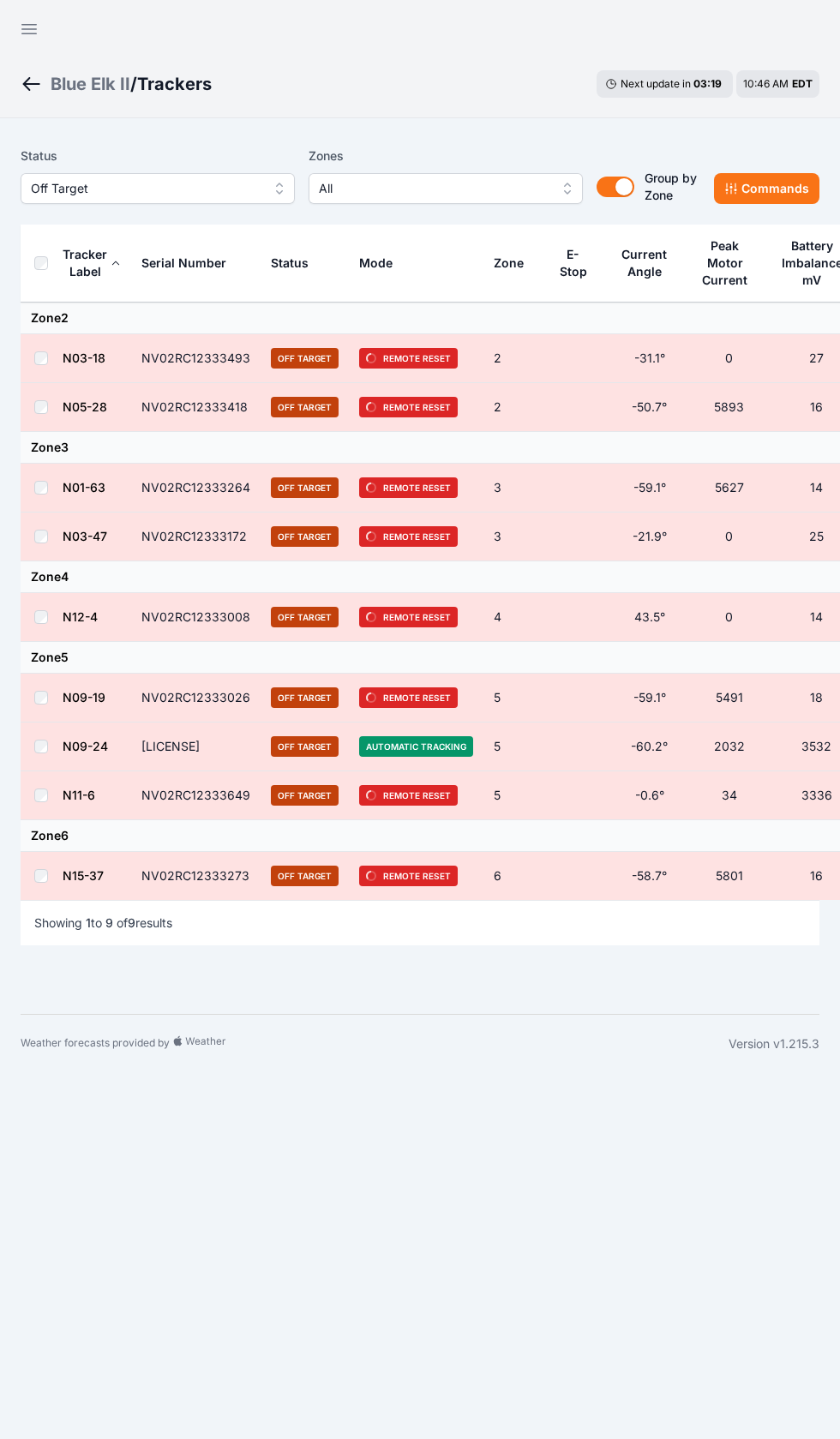 click on "Commands" at bounding box center [766, 189] 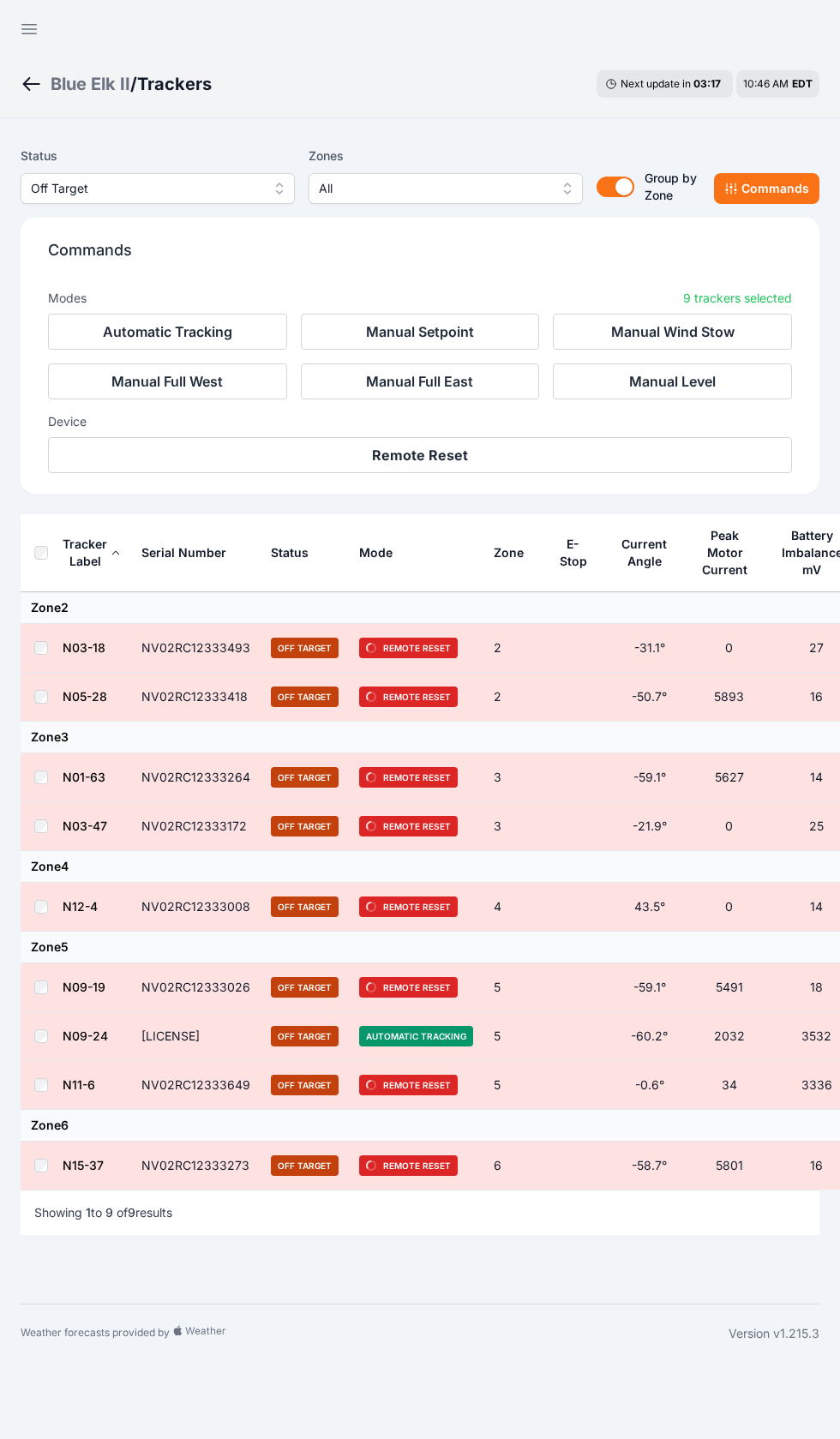 click on "Remote Reset" at bounding box center (420, 455) 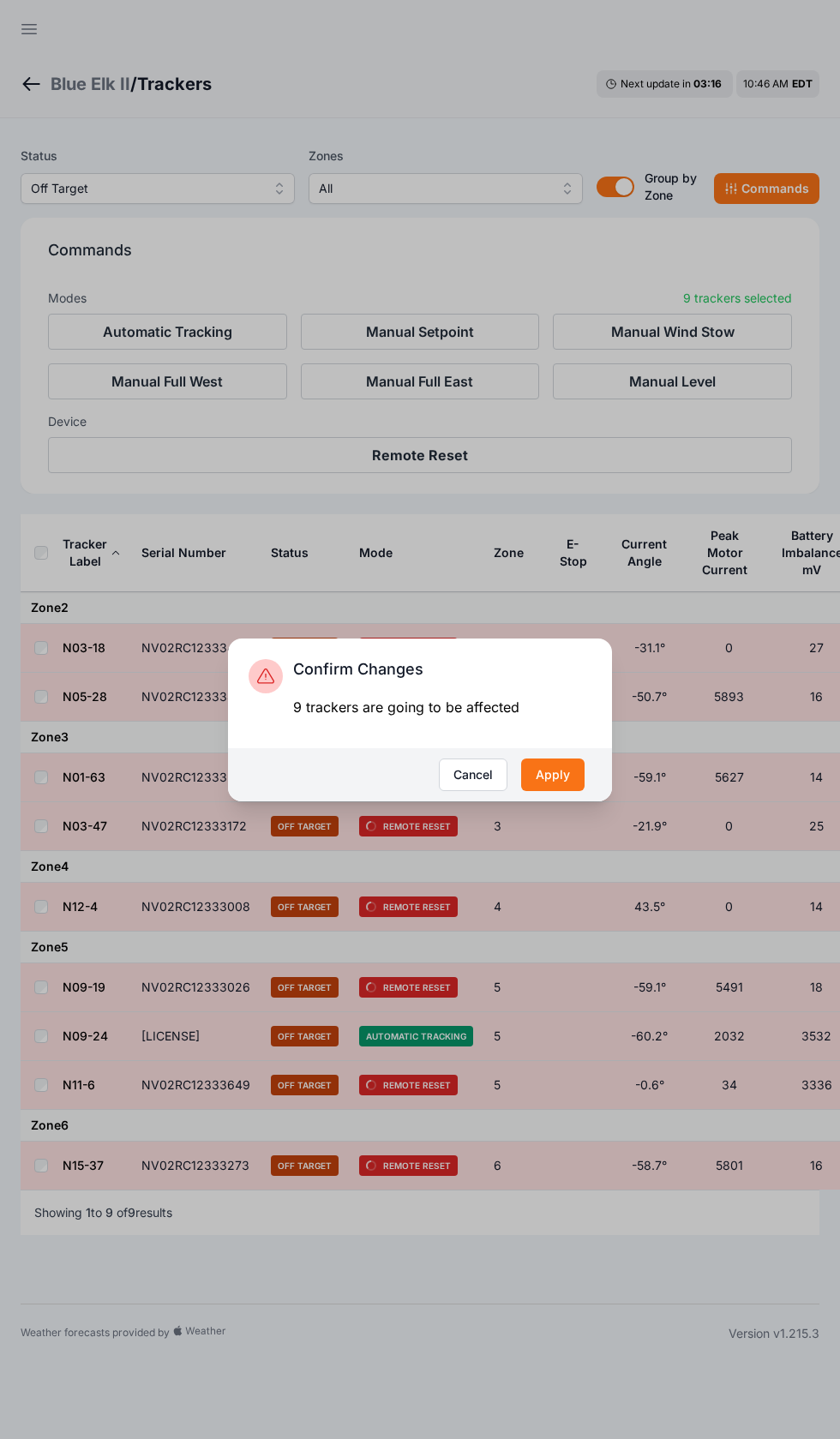 click on "Apply" at bounding box center [553, 775] 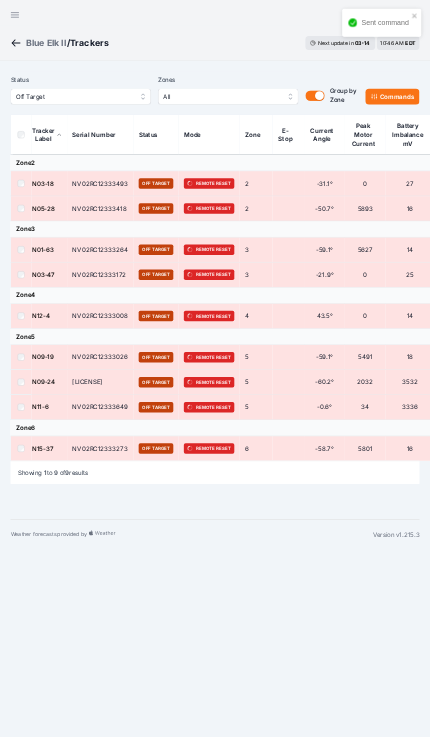 scroll, scrollTop: 0, scrollLeft: 0, axis: both 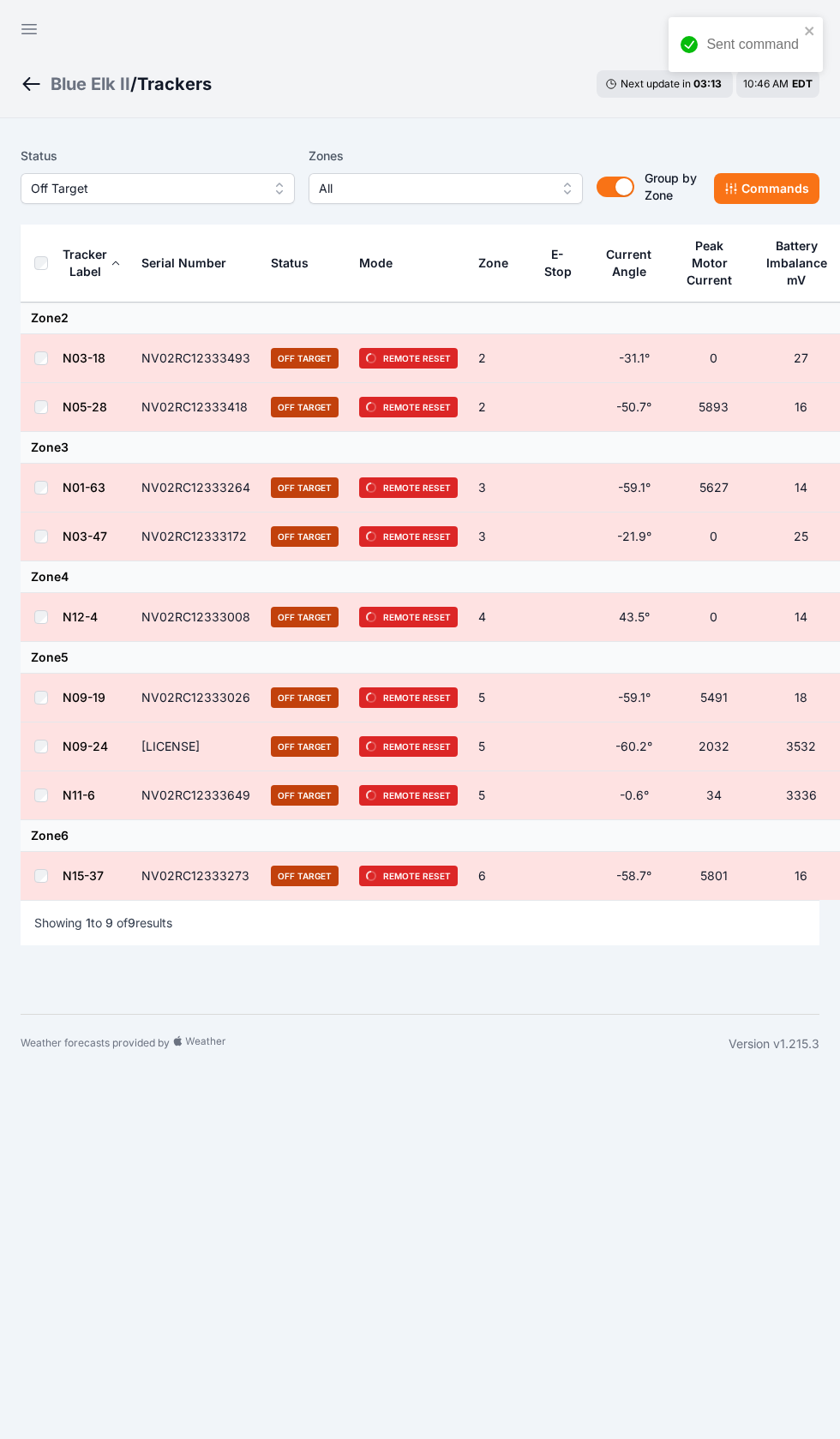click on "Open sidebar" at bounding box center [29, 29] 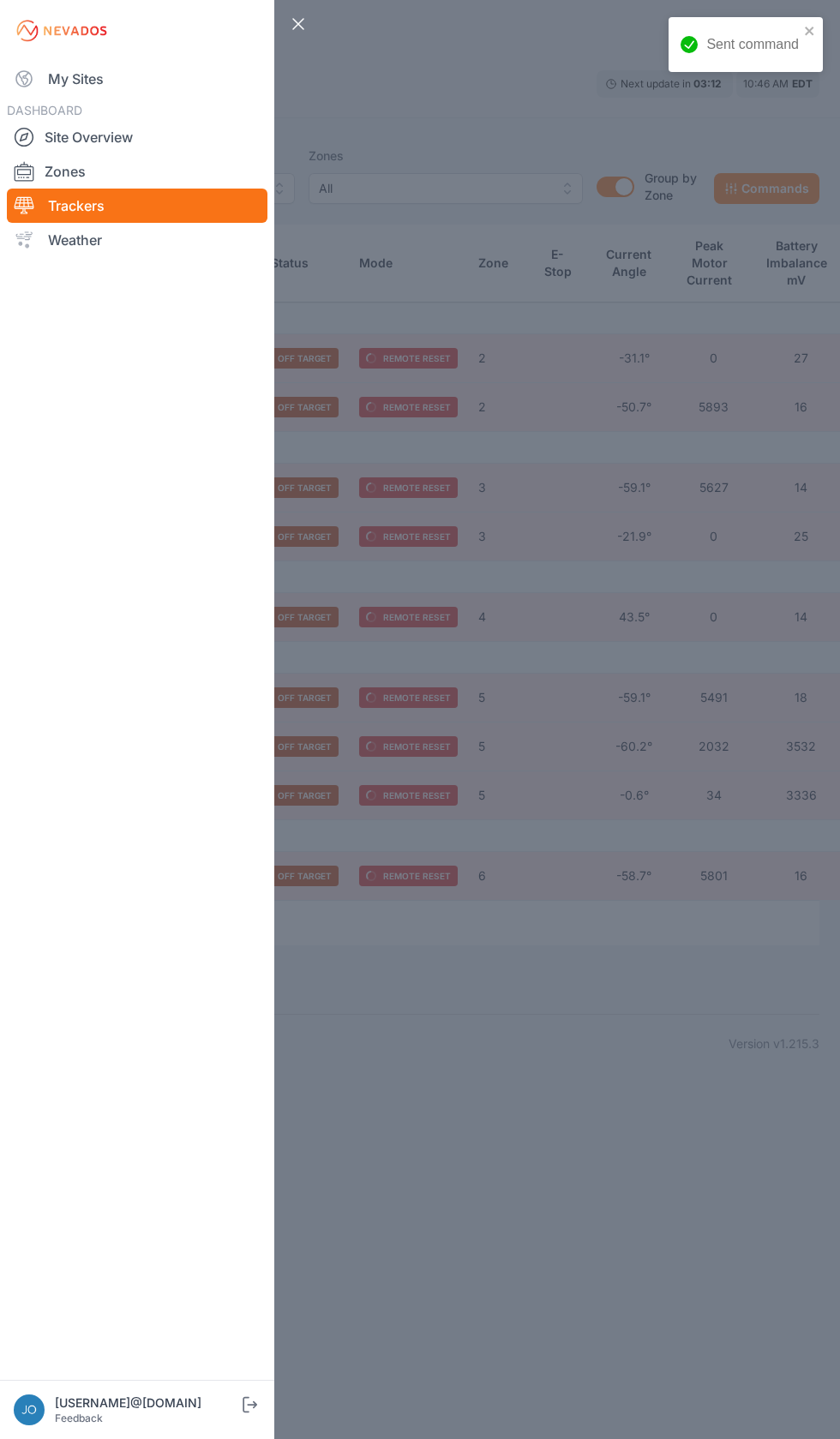 click on "My Sites" at bounding box center (137, 79) 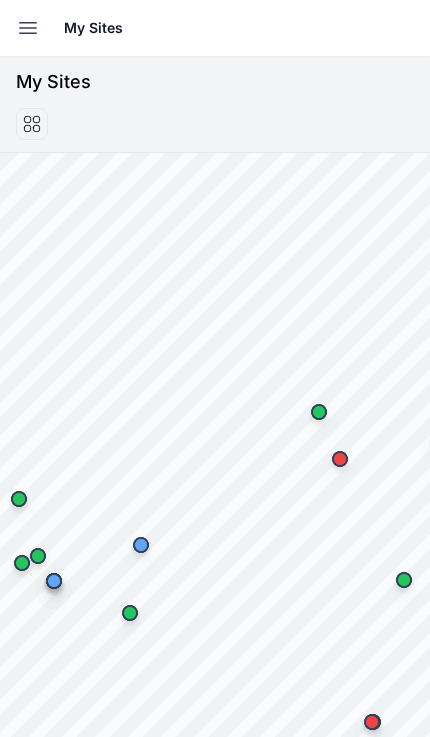 click at bounding box center [28, 28] 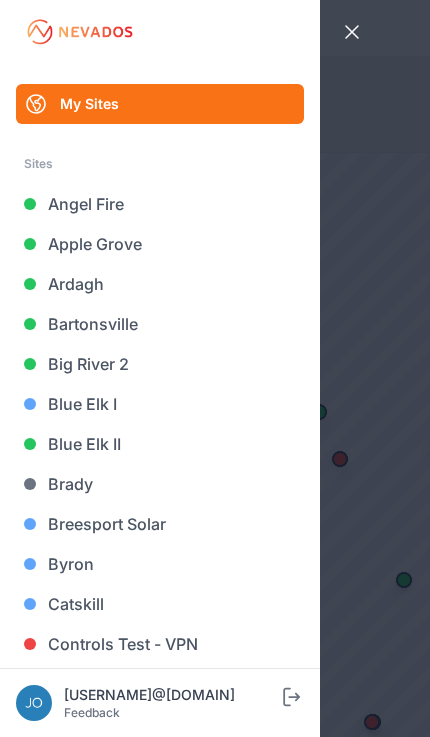 click on "Ardagh" at bounding box center (160, 284) 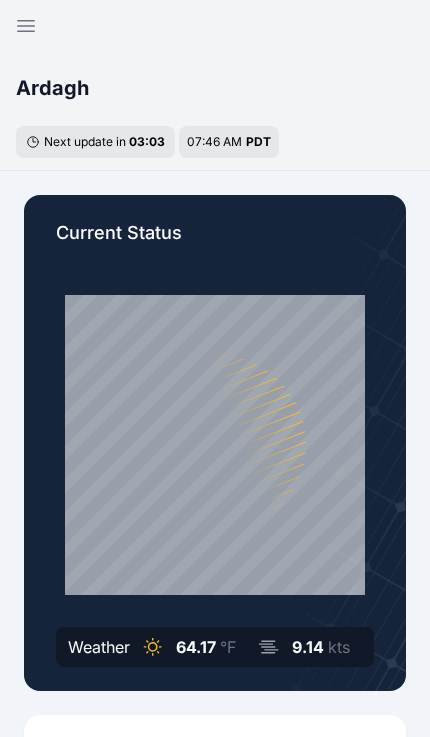 click at bounding box center [26, 26] 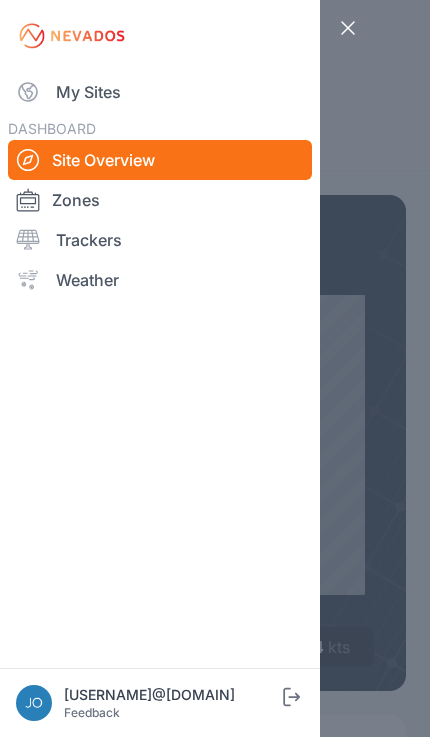 click on "My Sites" at bounding box center [160, 92] 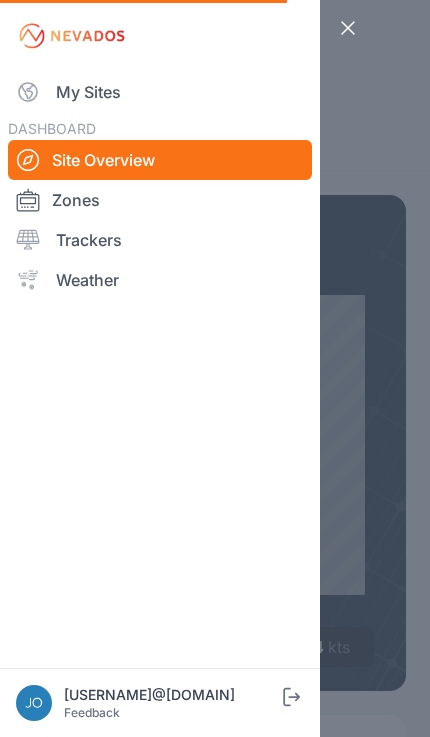 click on "My Sites" at bounding box center [160, 92] 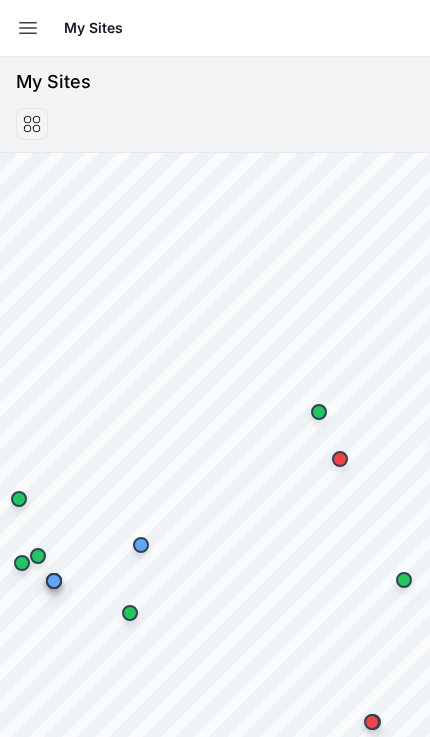 click at bounding box center [28, 28] 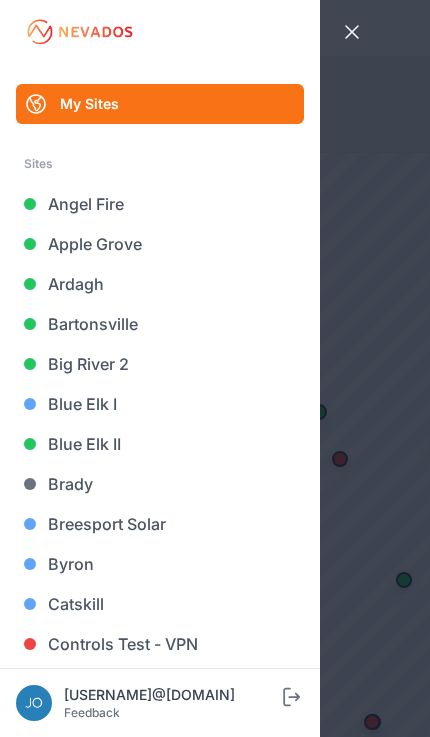 click on "Angel Fire" at bounding box center [160, 204] 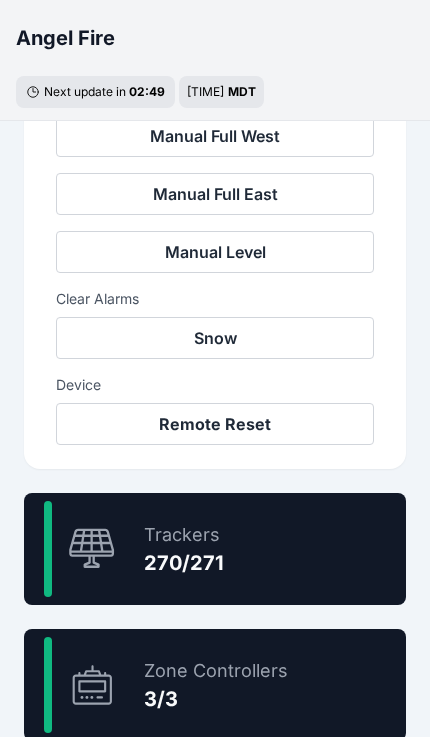 click on "99.6 % Trackers 270/271" at bounding box center (215, 549) 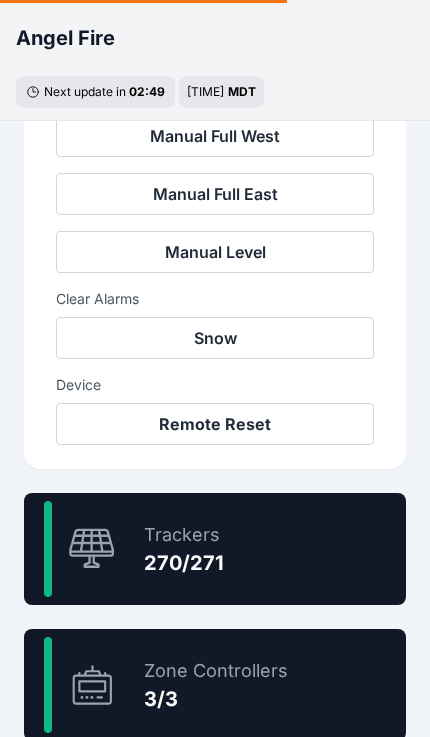 scroll, scrollTop: 33, scrollLeft: 0, axis: vertical 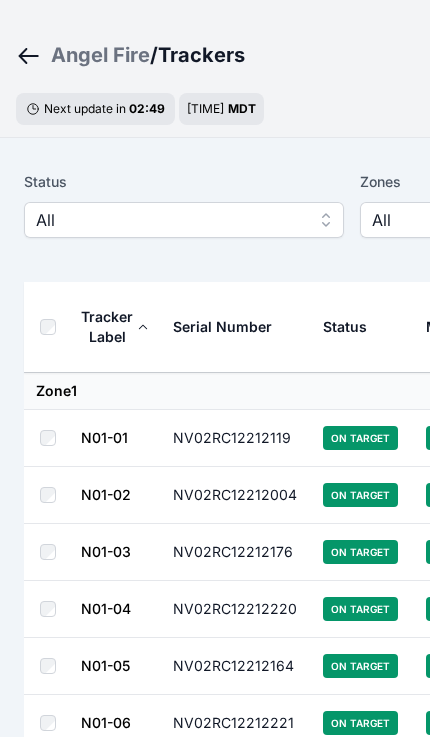 click on "All" at bounding box center [170, 220] 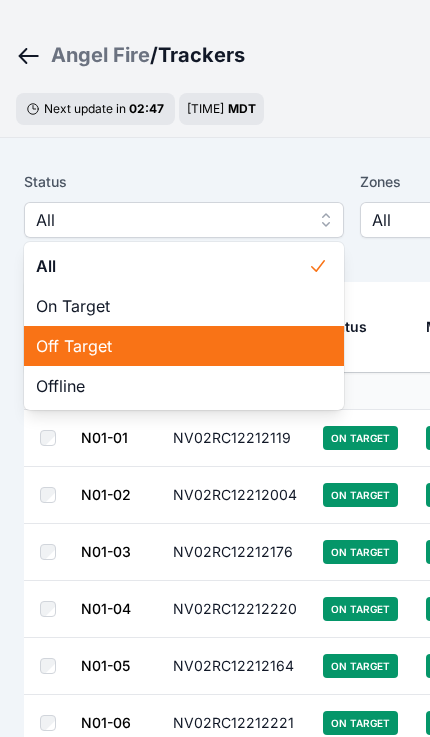 click on "Off Target" at bounding box center (184, 346) 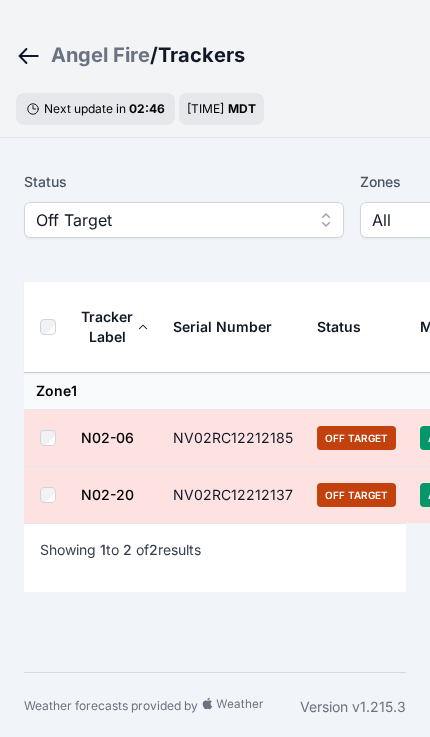 click at bounding box center [52, 327] 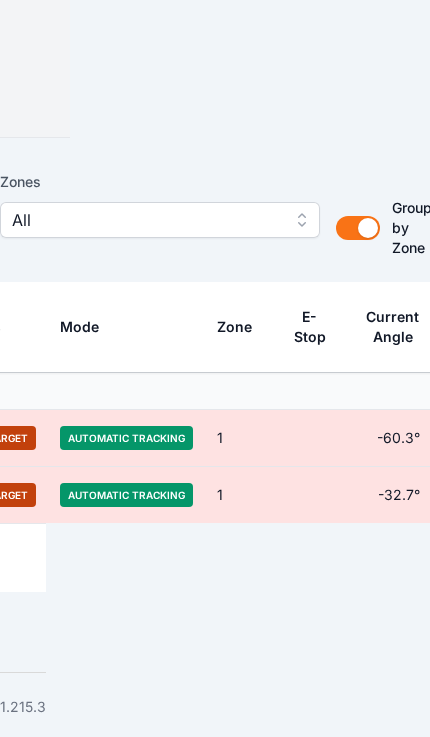 scroll, scrollTop: 33, scrollLeft: 421, axis: both 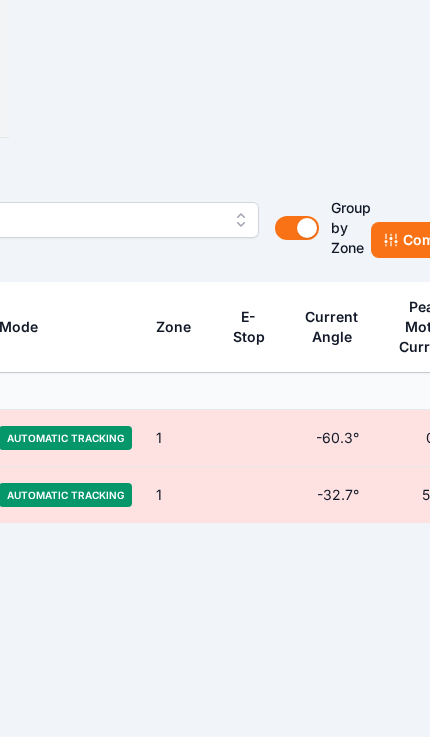 click on "Commands" at bounding box center [432, 240] 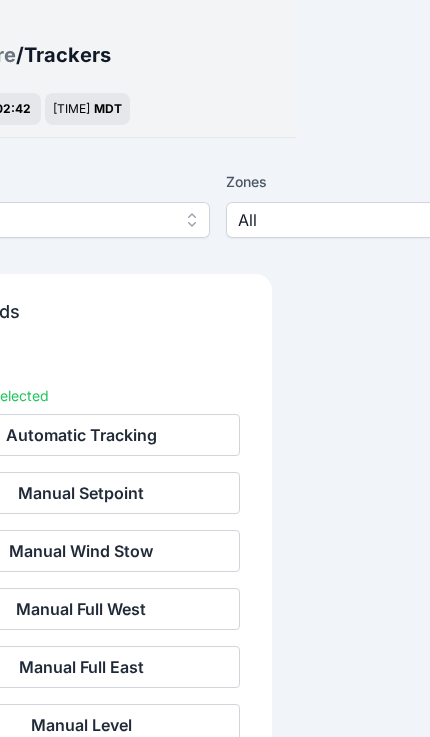scroll, scrollTop: 33, scrollLeft: 11, axis: both 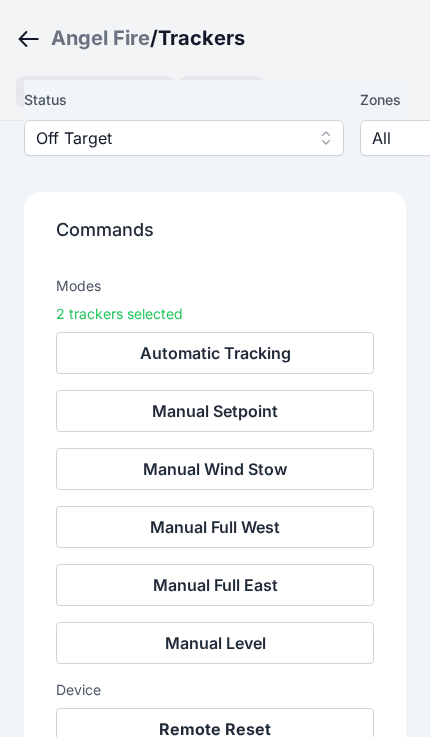 click on "Remote Reset" at bounding box center [215, 729] 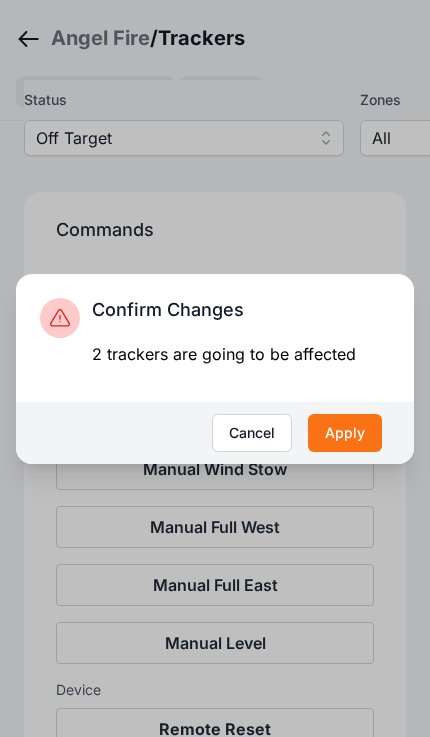 click on "Apply" at bounding box center [345, 433] 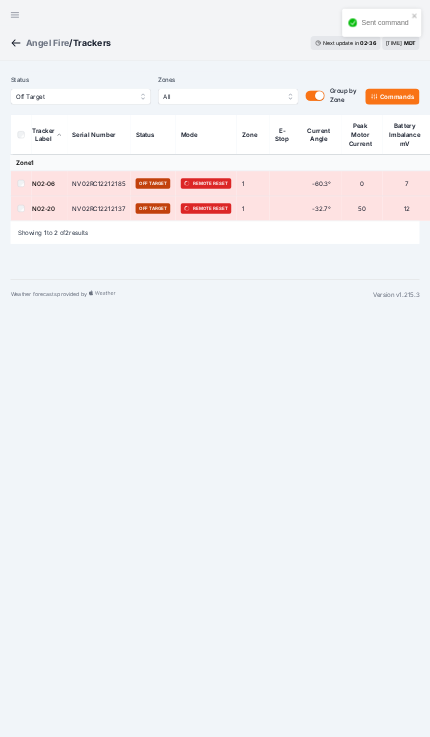 scroll, scrollTop: 0, scrollLeft: 0, axis: both 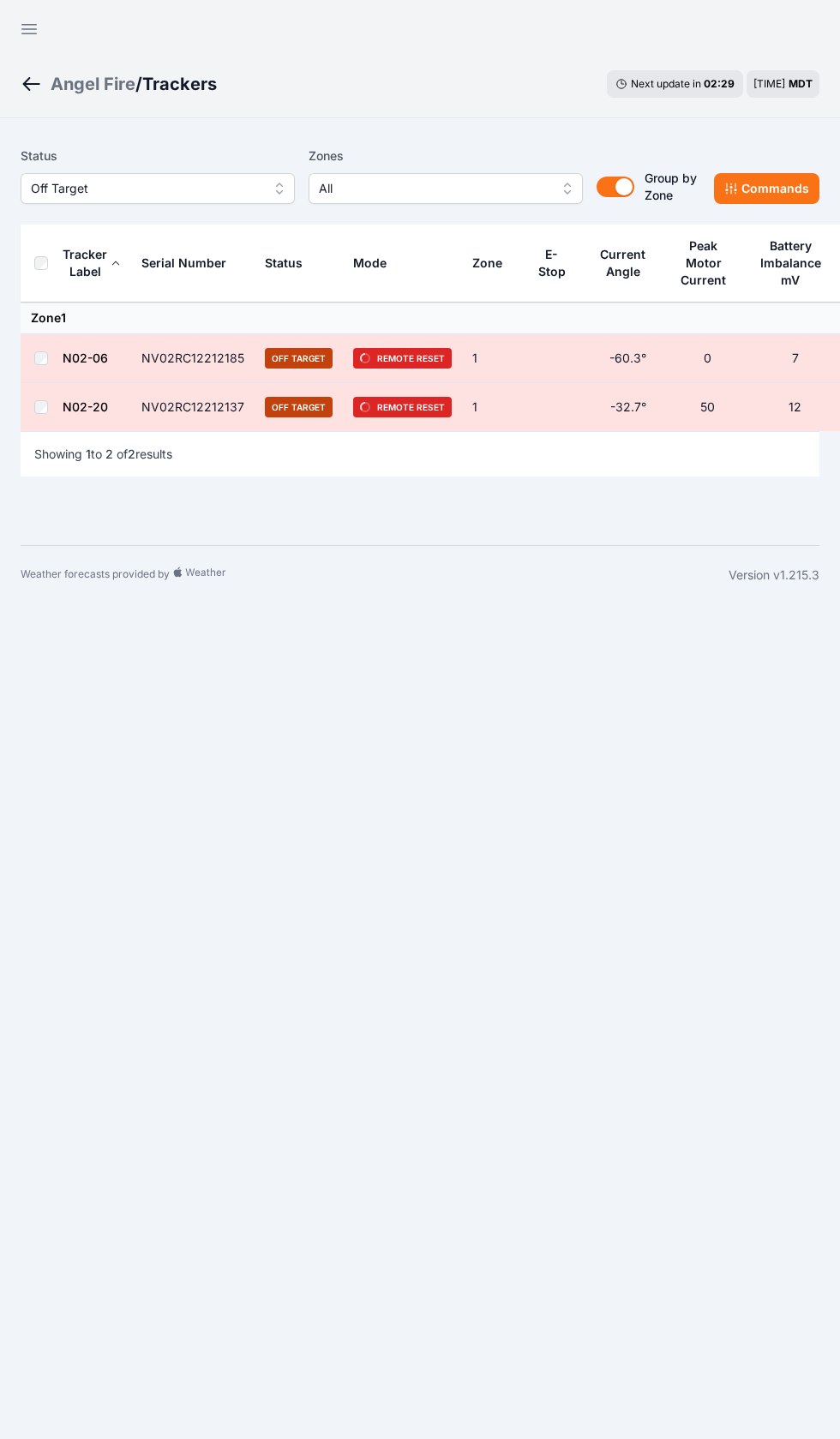 click on "Open sidebar" at bounding box center (29, 29) 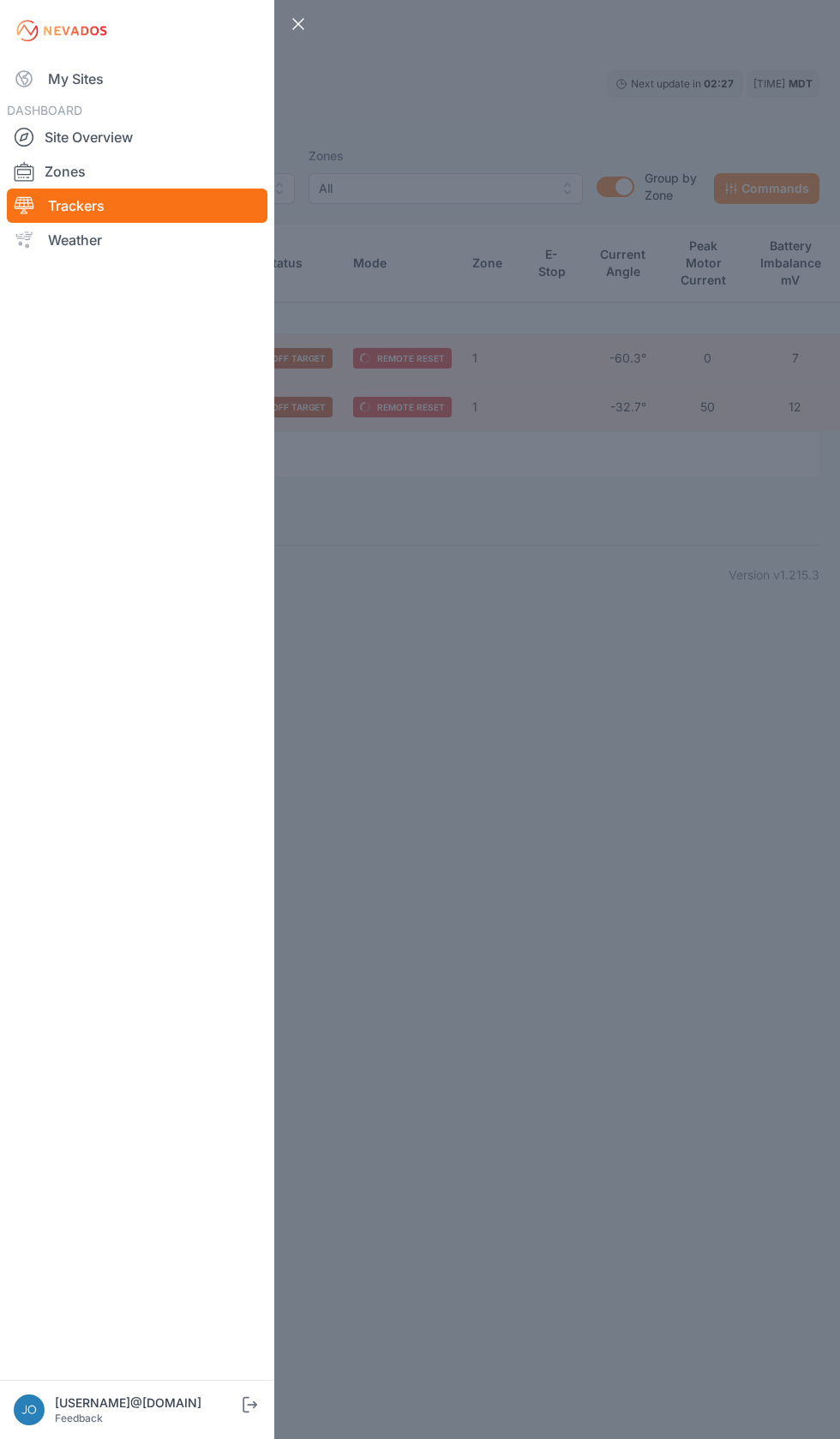 click on "My Sites" at bounding box center (137, 79) 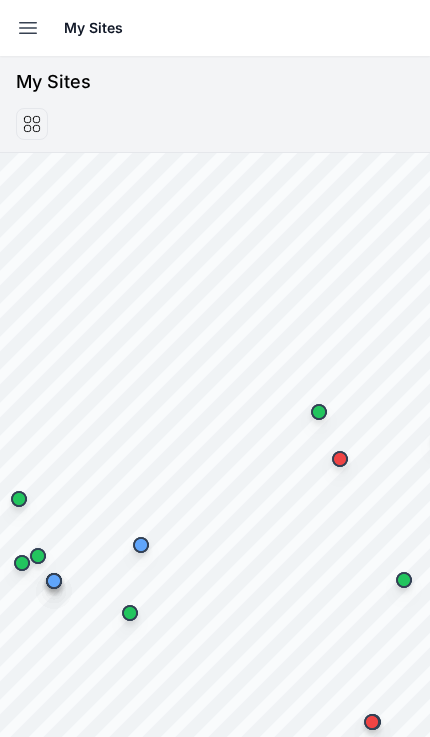 click at bounding box center [28, 28] 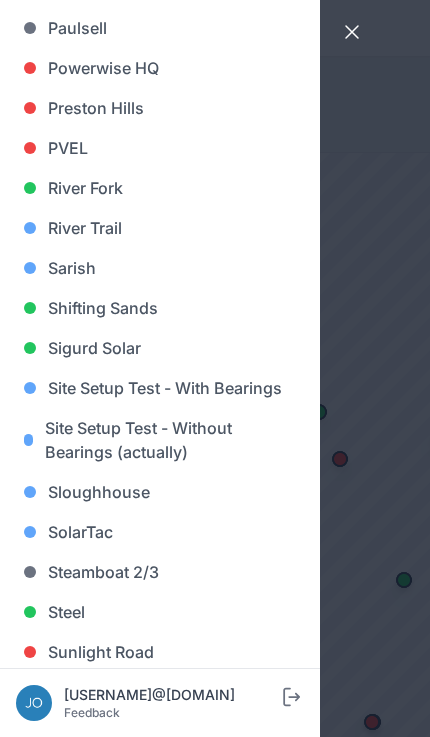 scroll, scrollTop: 1441, scrollLeft: 0, axis: vertical 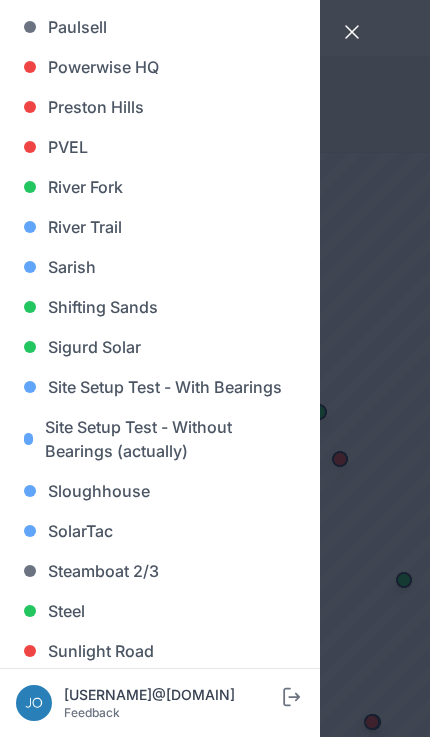 click on "River Trail" at bounding box center (160, 227) 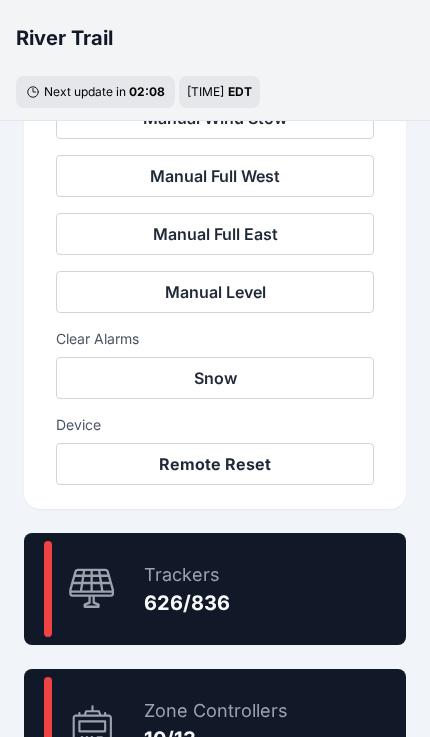 click on "74.9 % Trackers 626/836" at bounding box center (215, 589) 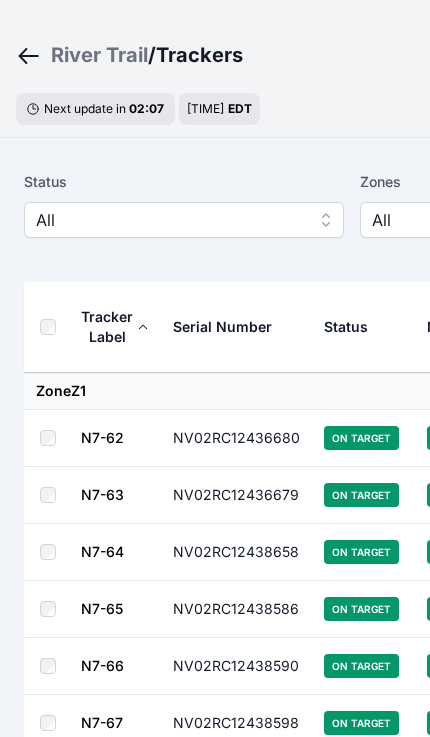 click on "All" at bounding box center (170, 220) 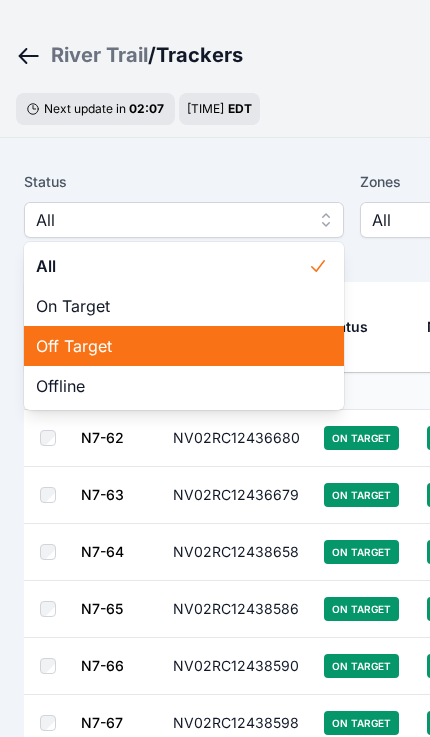 click on "Off Target" at bounding box center [172, 346] 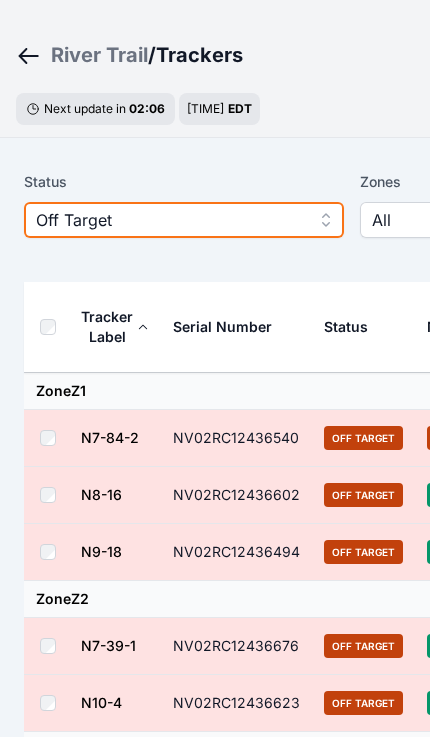 scroll, scrollTop: 0, scrollLeft: 0, axis: both 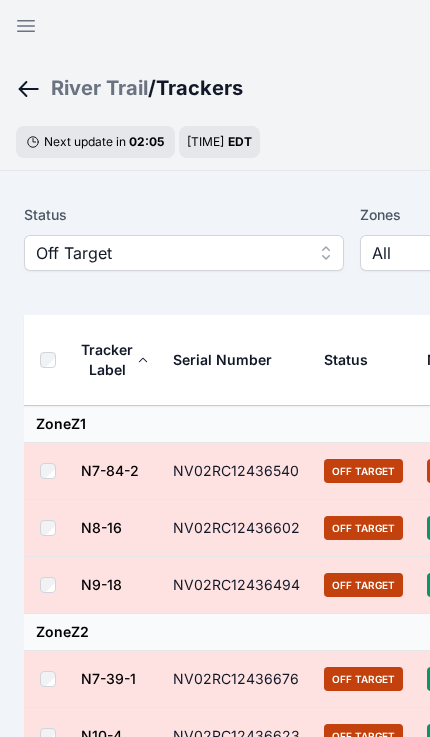 click at bounding box center (52, 360) 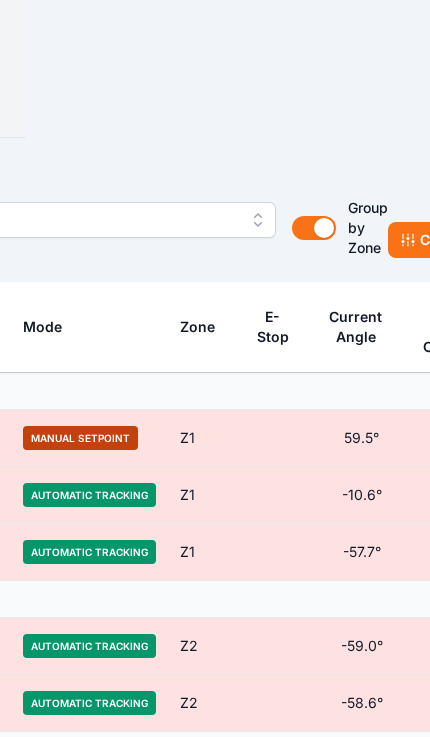 click on "Commands" at bounding box center (449, 240) 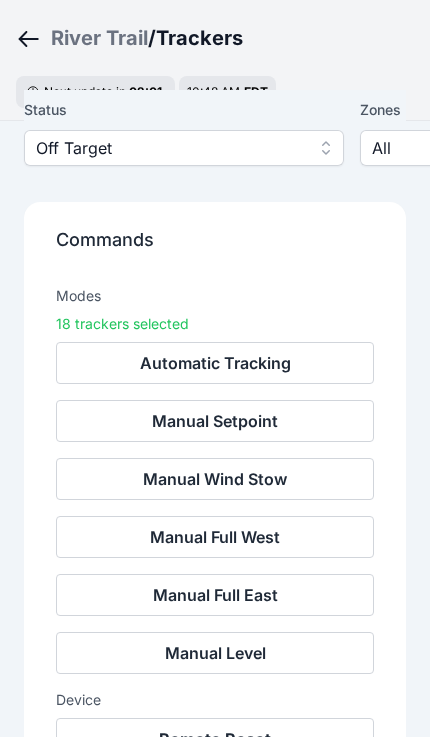 scroll, scrollTop: 106, scrollLeft: 0, axis: vertical 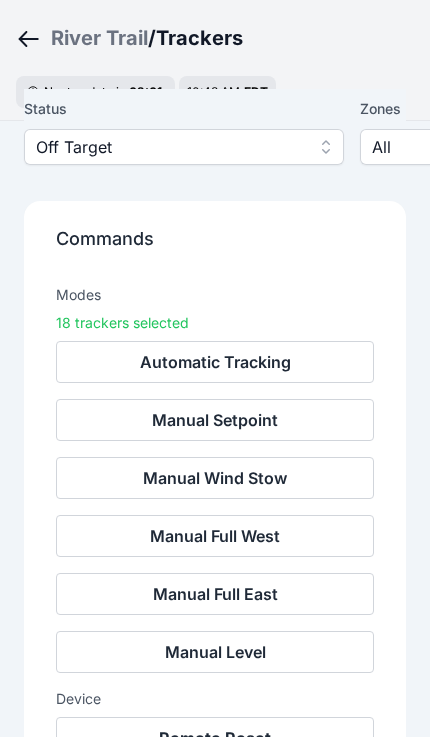 click on "Remote Reset" at bounding box center [215, 738] 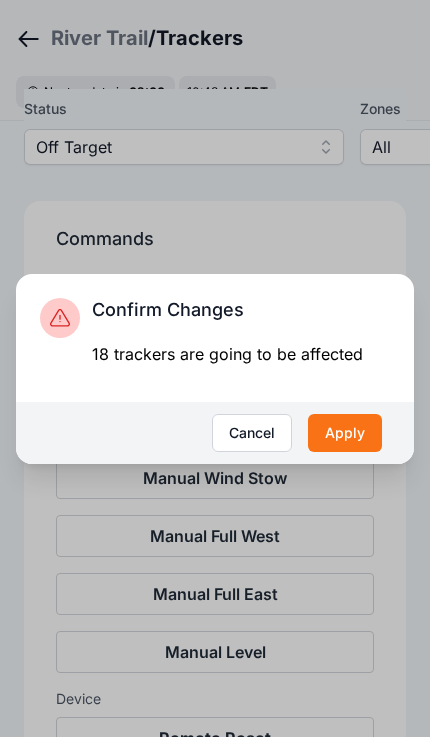 click on "Apply" at bounding box center (345, 433) 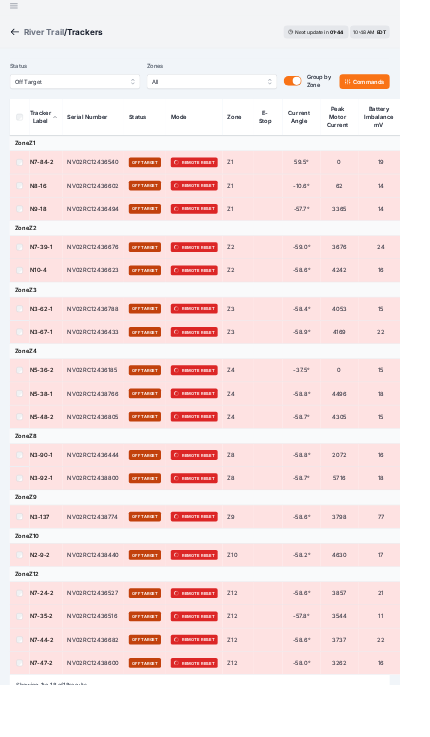 scroll, scrollTop: 0, scrollLeft: 0, axis: both 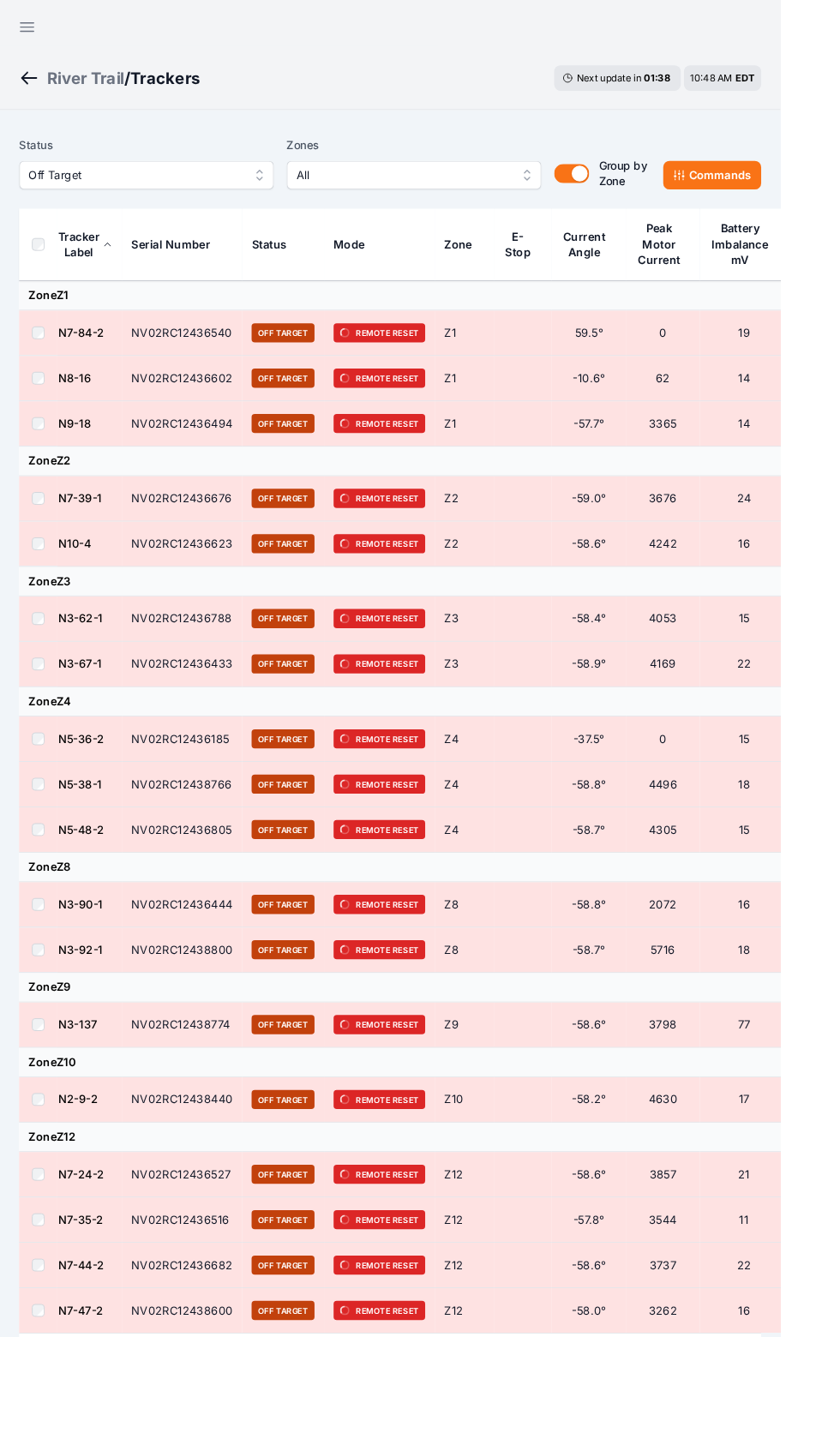 click at bounding box center (29, 29) 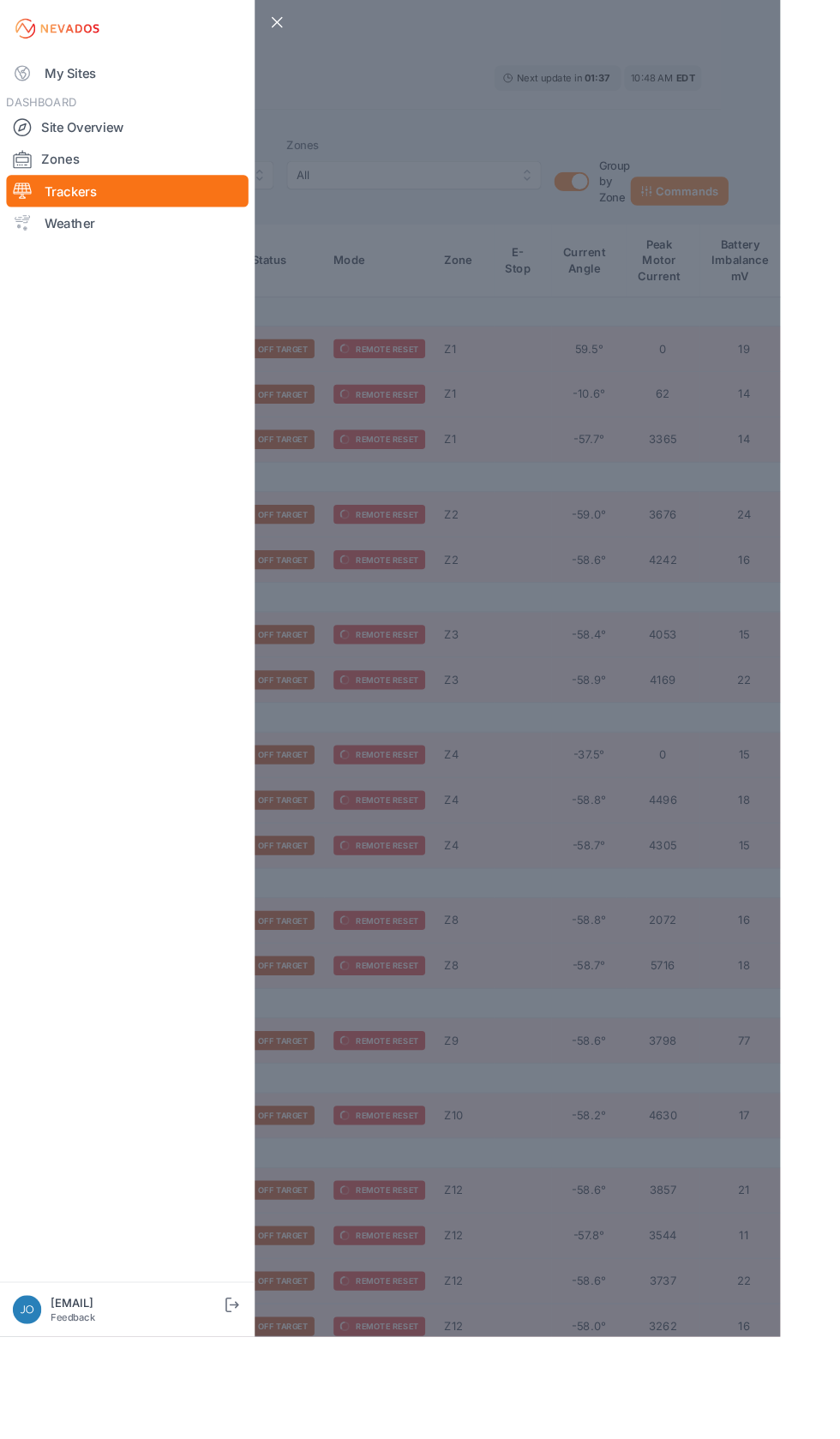 click at bounding box center [62, 31] 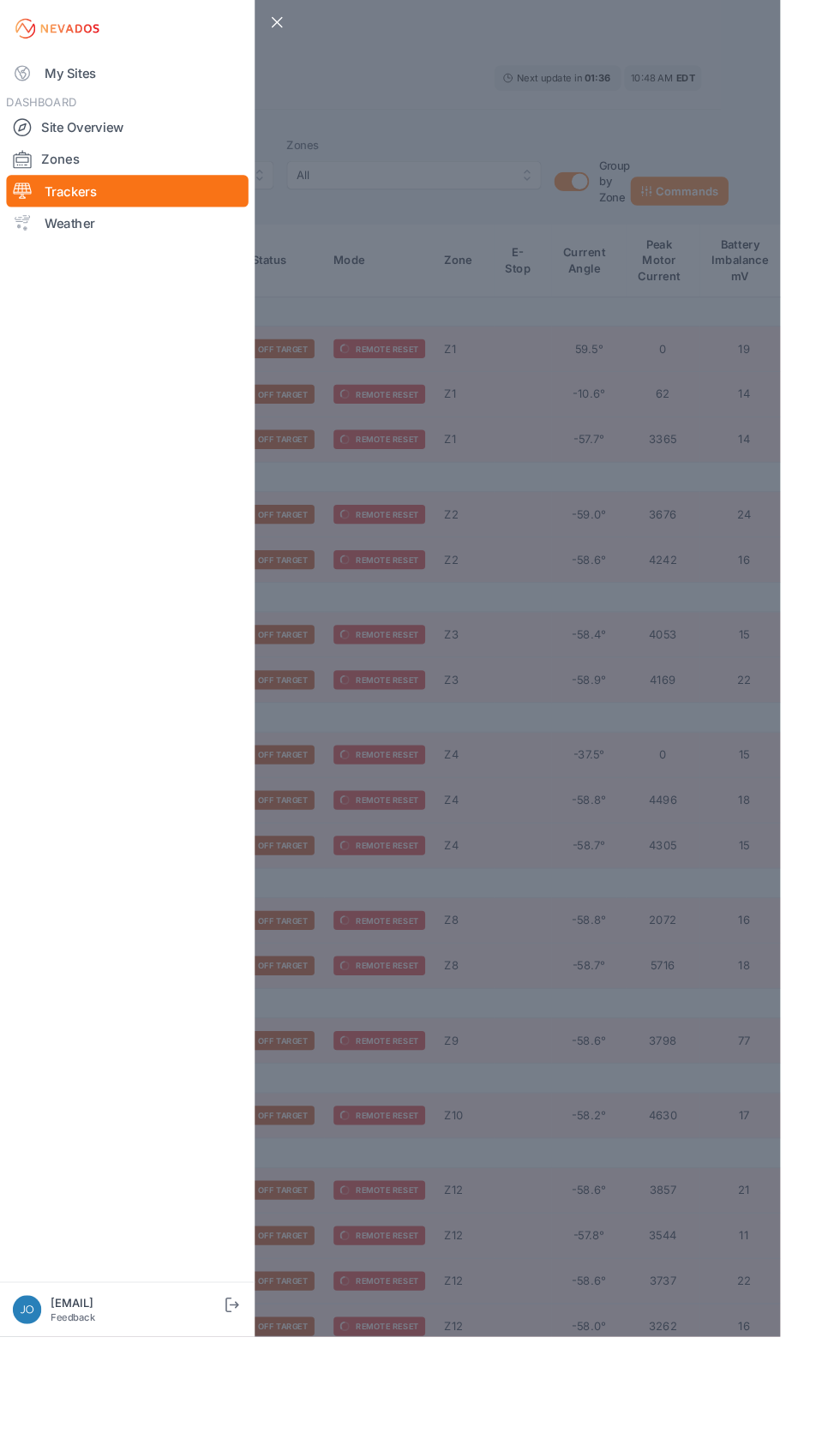 click on "My Sites" at bounding box center [137, 79] 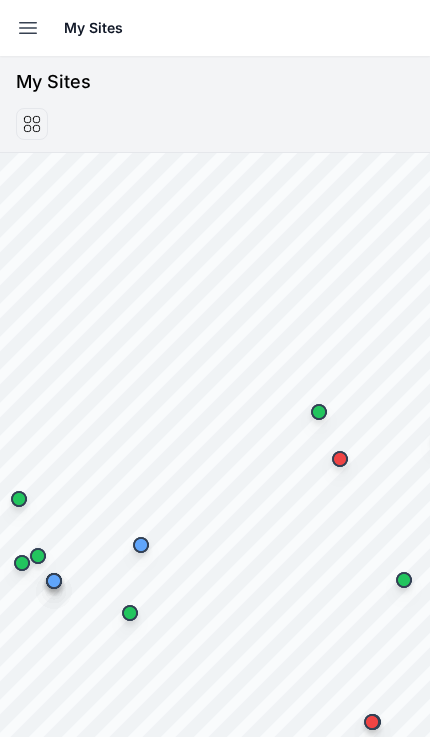 click at bounding box center (28, 28) 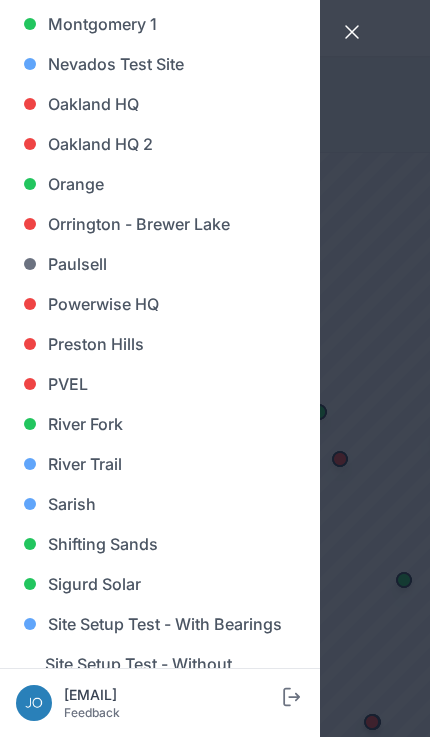 scroll, scrollTop: 1221, scrollLeft: 0, axis: vertical 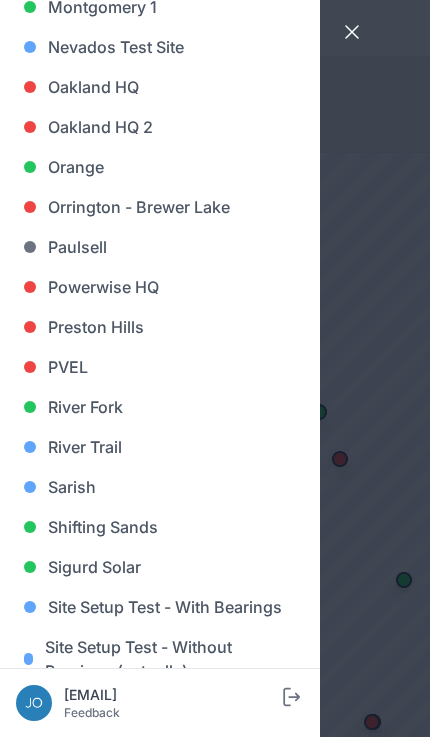 click on "Shifting Sands" at bounding box center [160, 527] 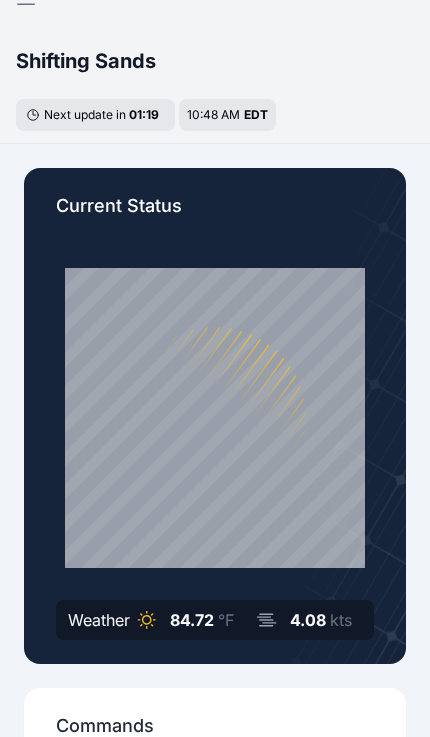 scroll, scrollTop: 0, scrollLeft: 0, axis: both 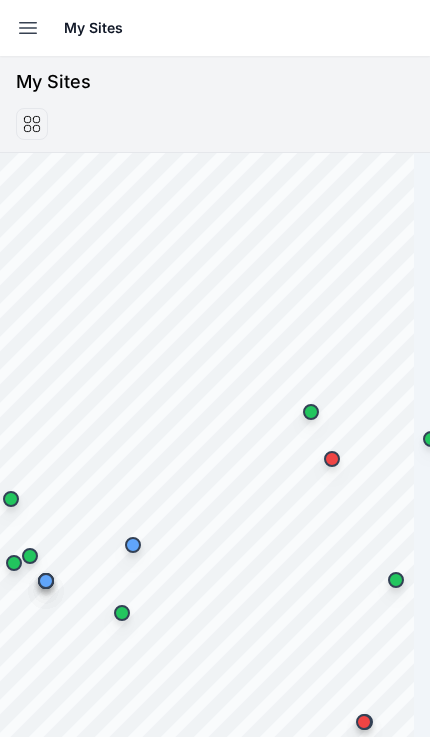 click on "Open sidebar" at bounding box center (28, 28) 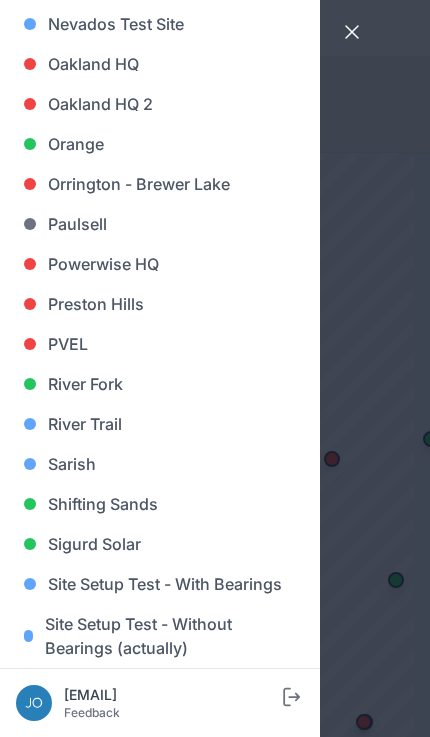 scroll, scrollTop: 1246, scrollLeft: 0, axis: vertical 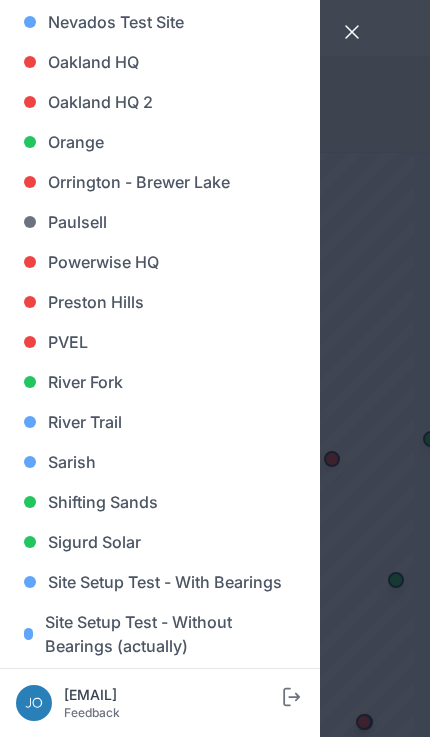 click on "Sarish" at bounding box center (160, 462) 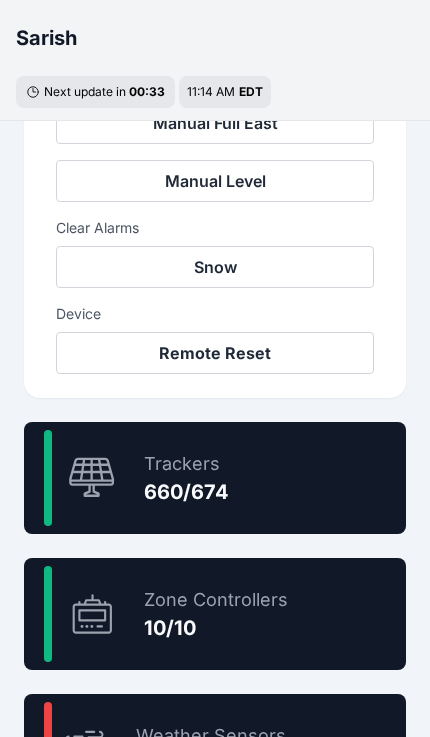 scroll, scrollTop: 973, scrollLeft: 0, axis: vertical 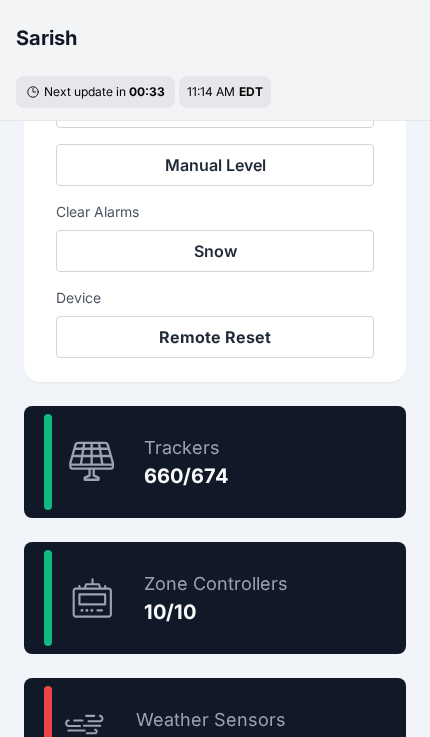 click on "Trackers" at bounding box center (186, 448) 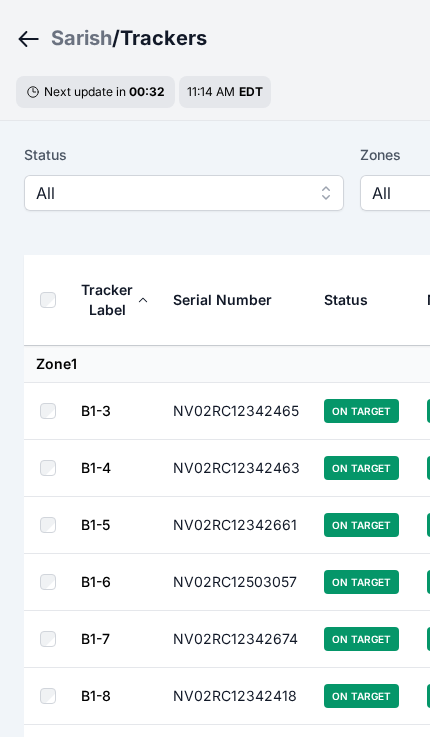 click on "All" at bounding box center [170, 193] 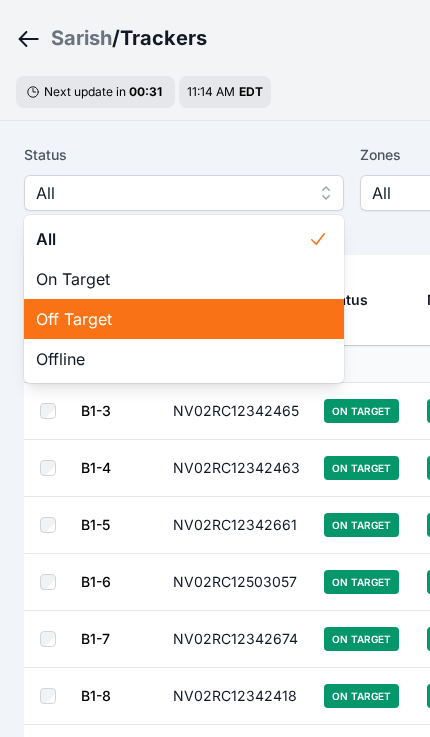 click on "Off Target" at bounding box center (172, 319) 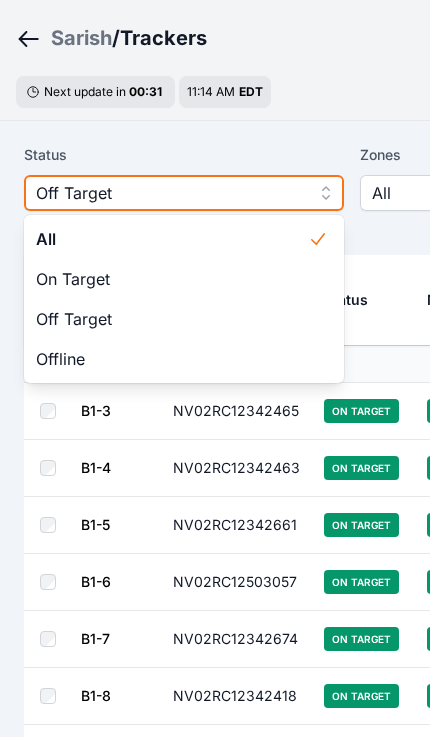 scroll, scrollTop: 0, scrollLeft: 0, axis: both 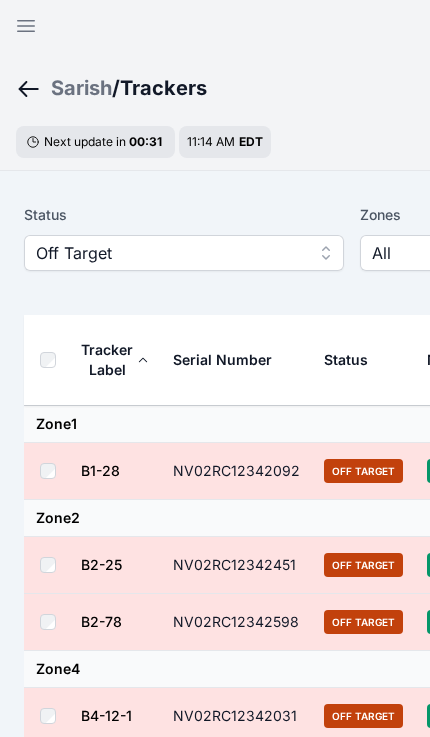 click at bounding box center [52, 360] 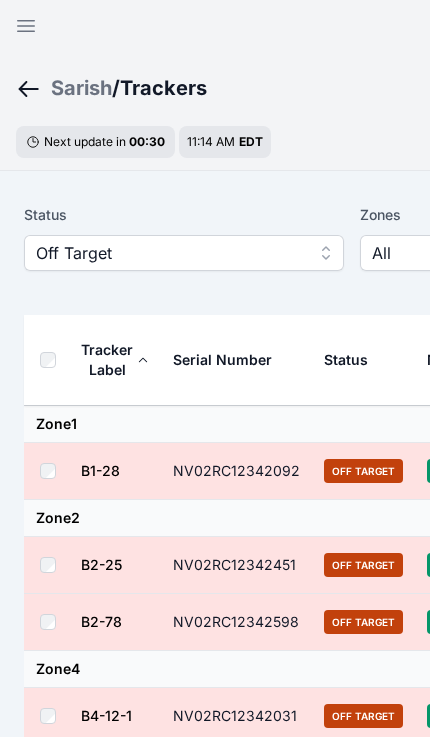 click at bounding box center (52, 360) 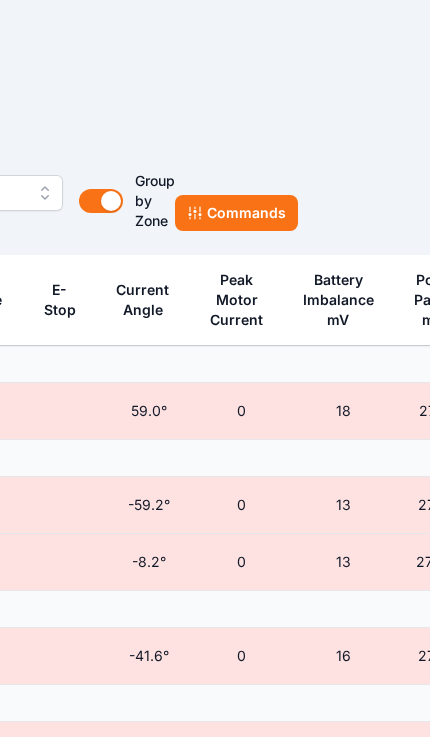 scroll, scrollTop: 60, scrollLeft: 645, axis: both 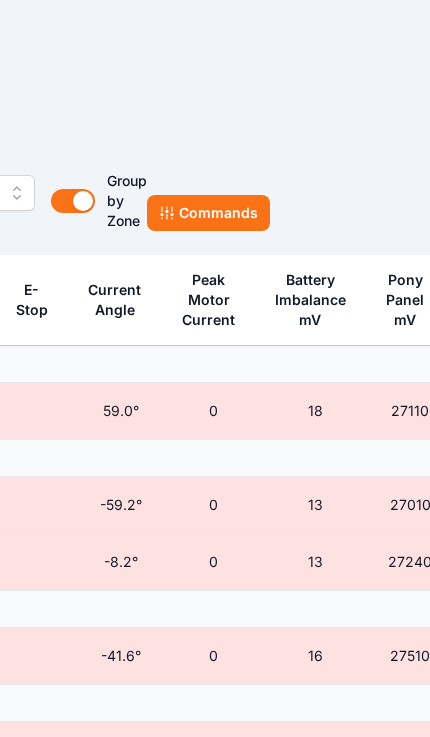 click on "Commands" at bounding box center (208, 213) 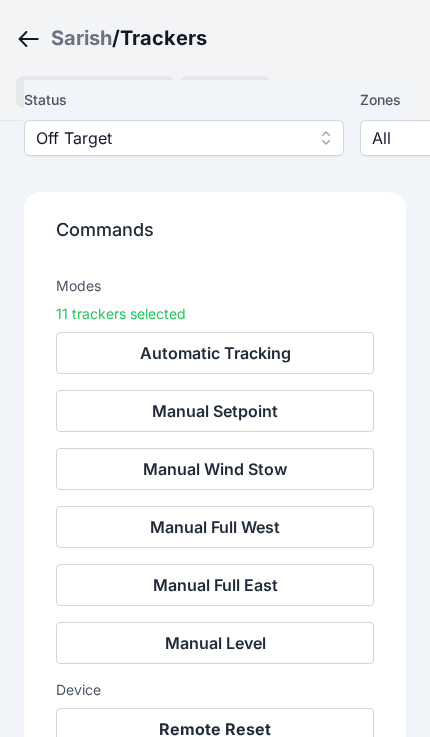scroll, scrollTop: 151, scrollLeft: 0, axis: vertical 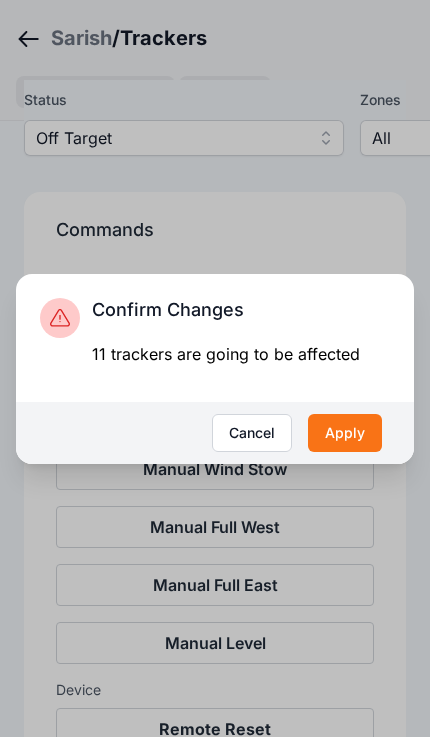 click on "Apply" at bounding box center (345, 433) 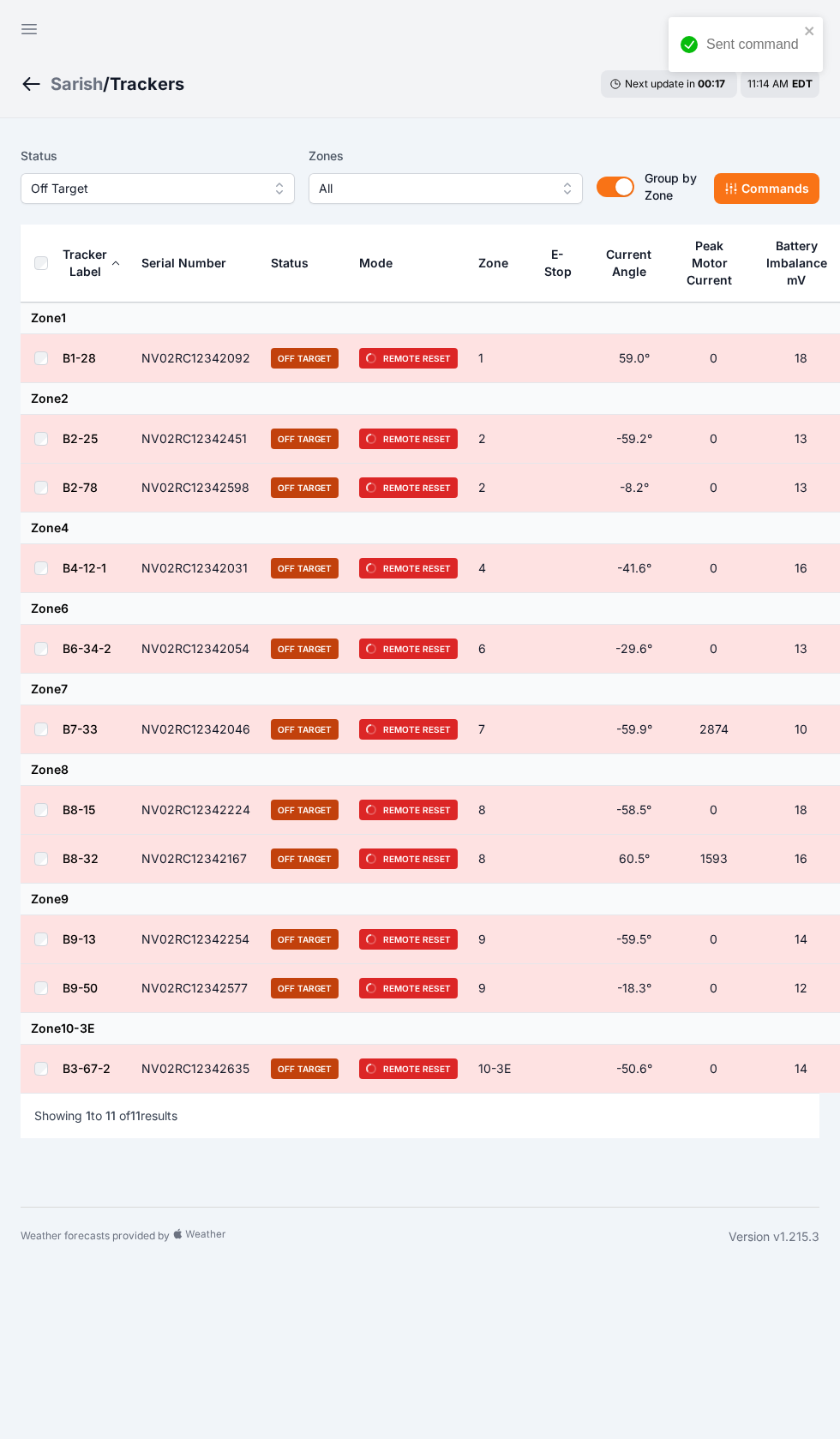scroll, scrollTop: 0, scrollLeft: 0, axis: both 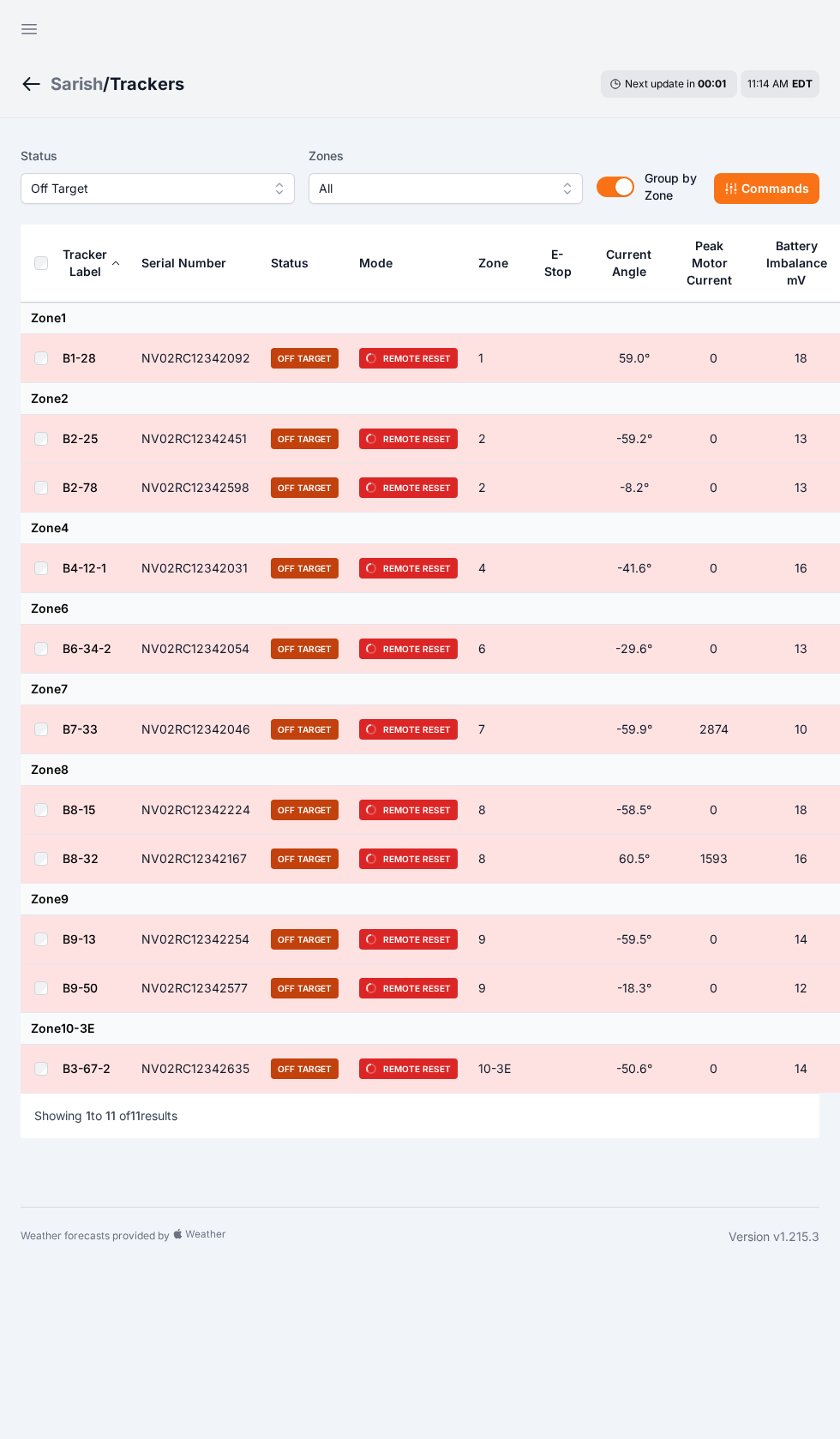 click on "Sarish" at bounding box center [76, 84] 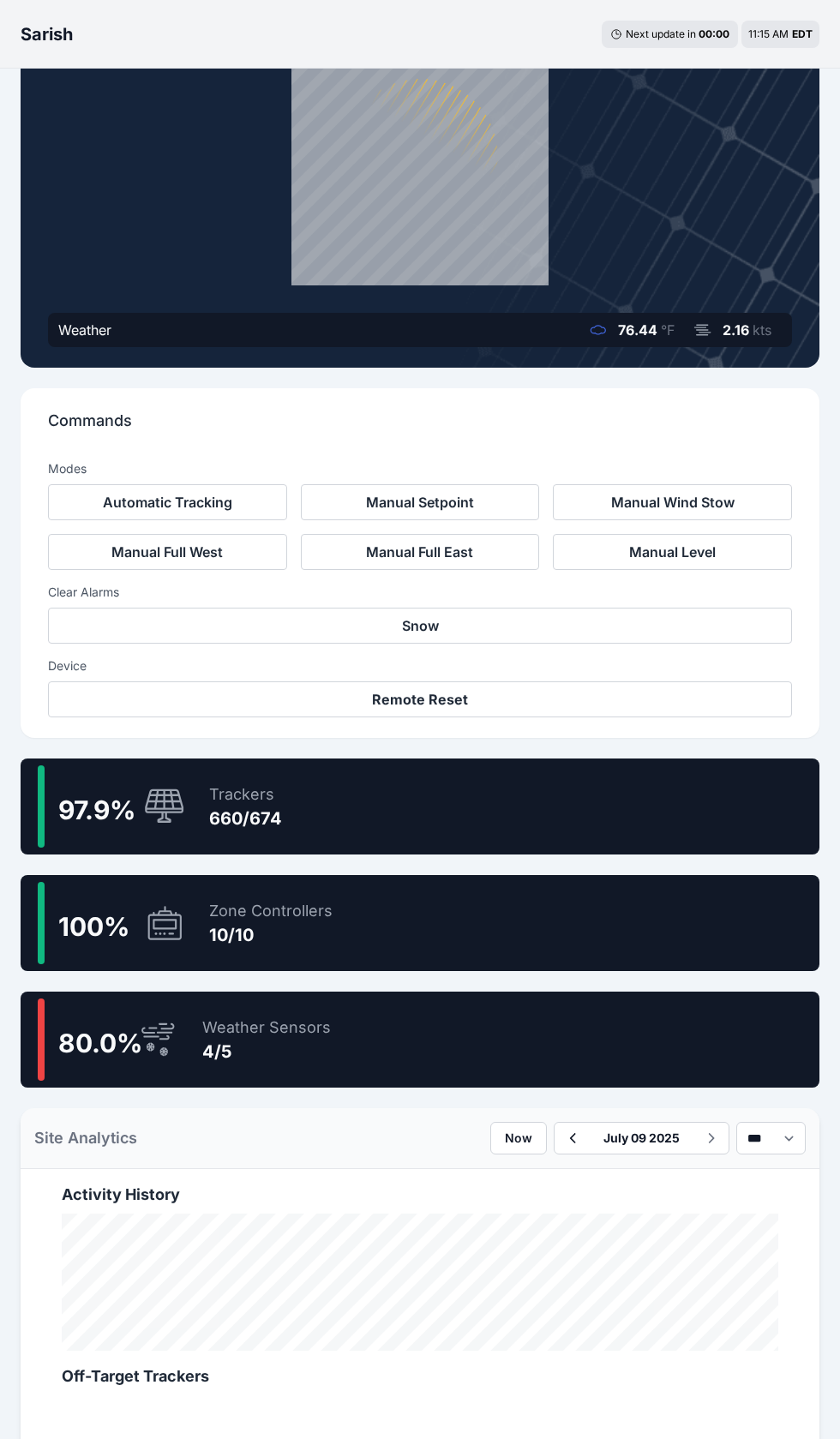 scroll, scrollTop: 317, scrollLeft: 0, axis: vertical 